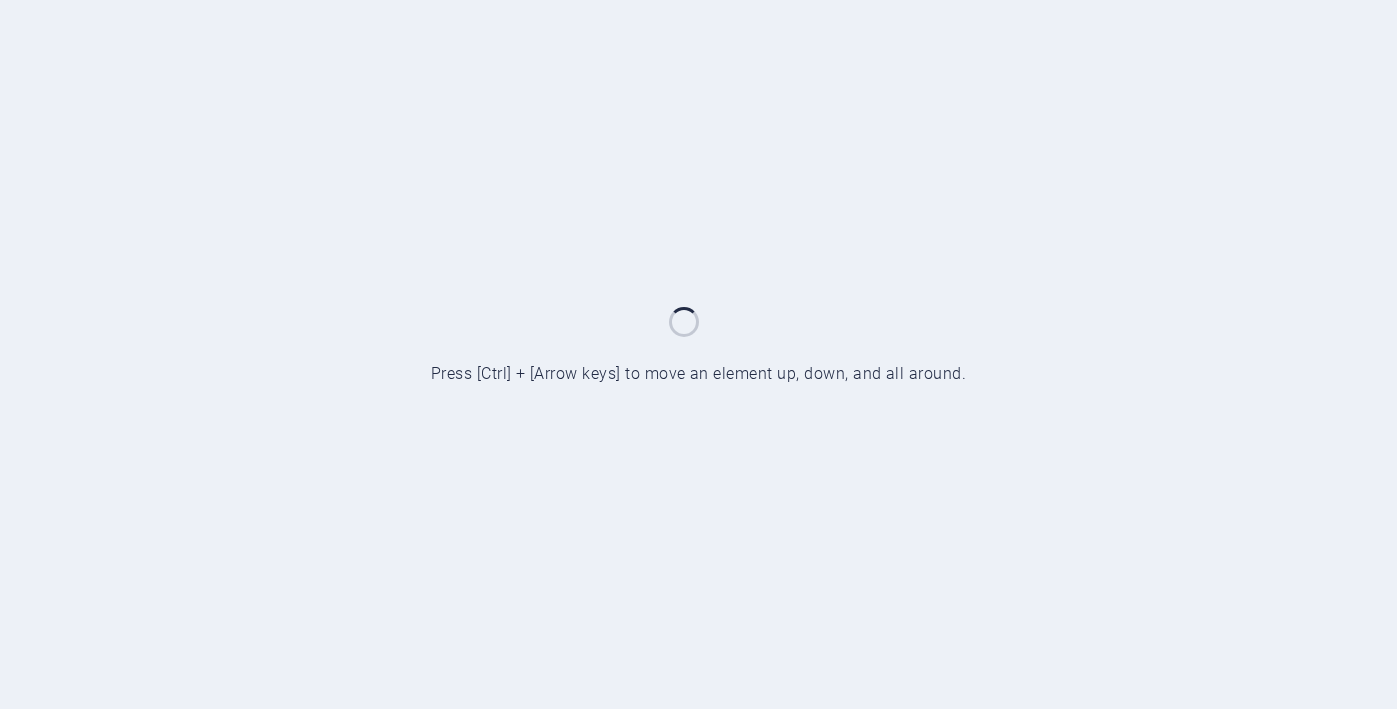 scroll, scrollTop: 0, scrollLeft: 0, axis: both 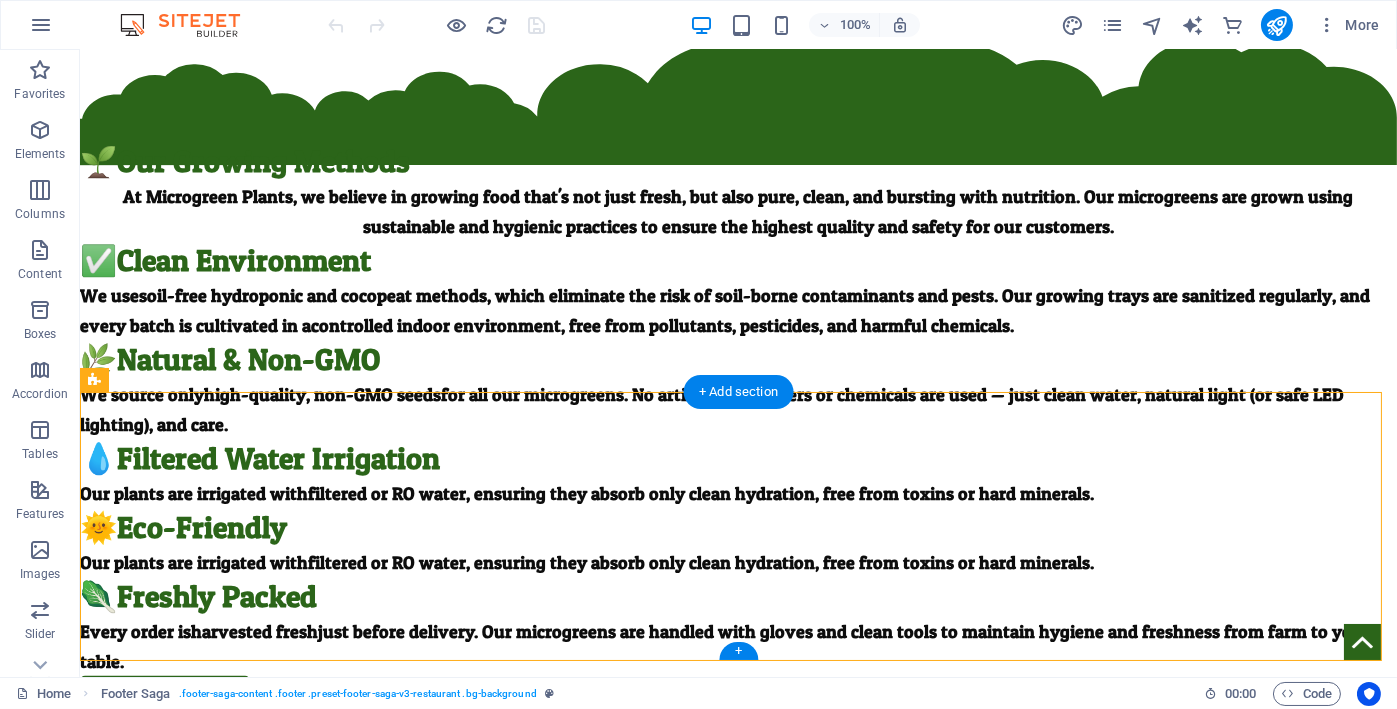 drag, startPoint x: 1339, startPoint y: 641, endPoint x: 1332, endPoint y: 576, distance: 65.37584 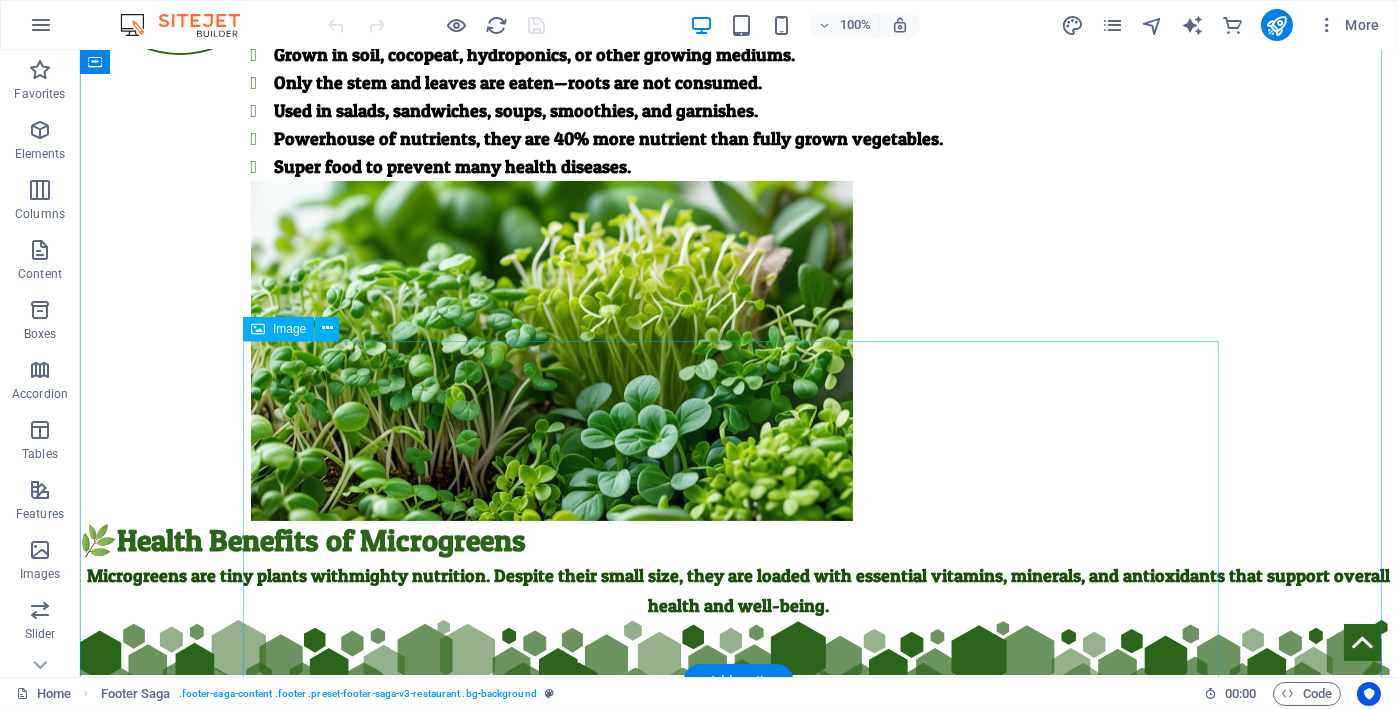 scroll, scrollTop: 200, scrollLeft: 0, axis: vertical 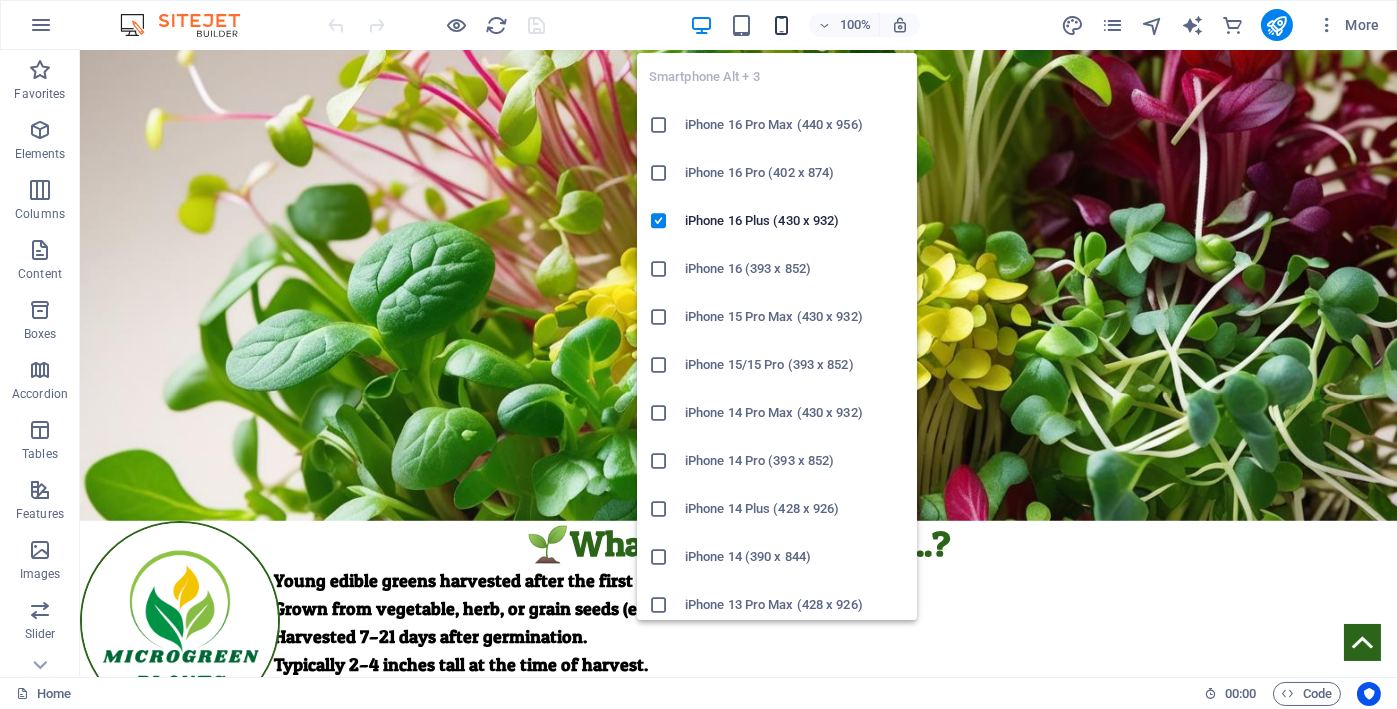 click at bounding box center [781, 25] 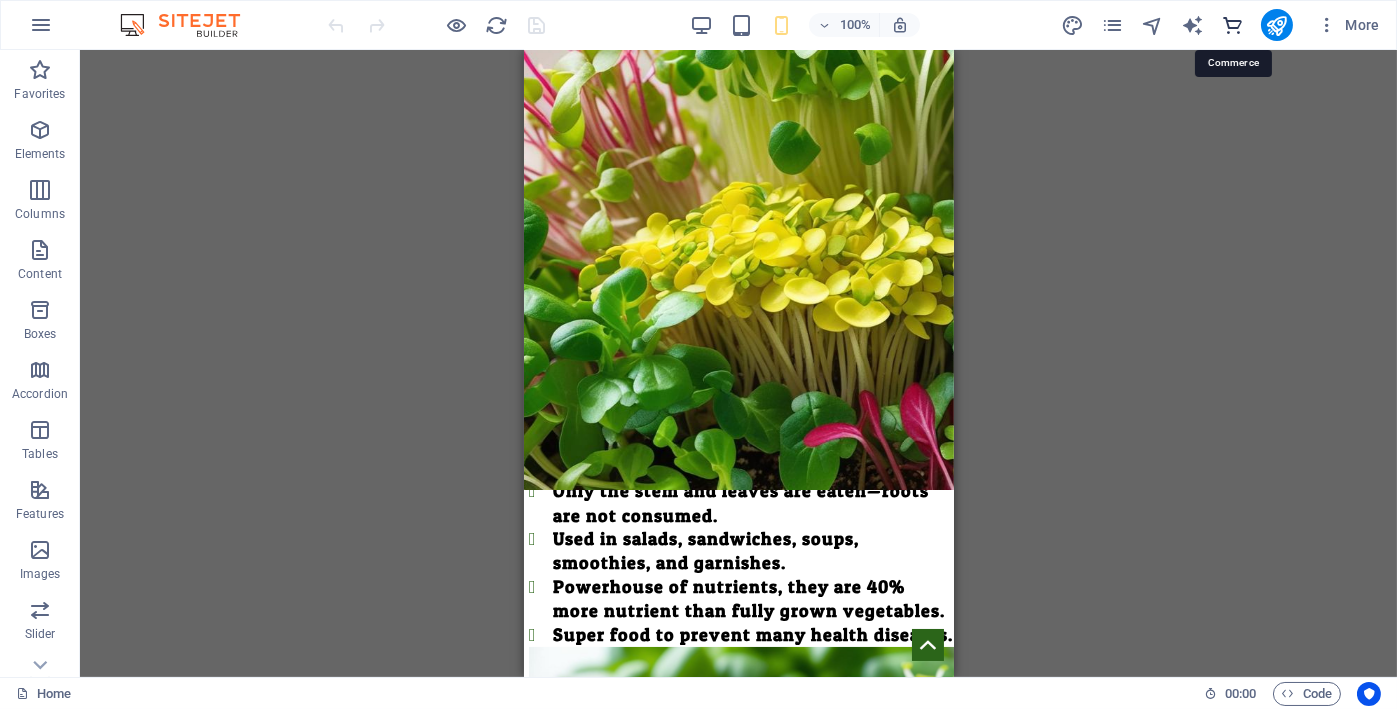 click at bounding box center [1232, 25] 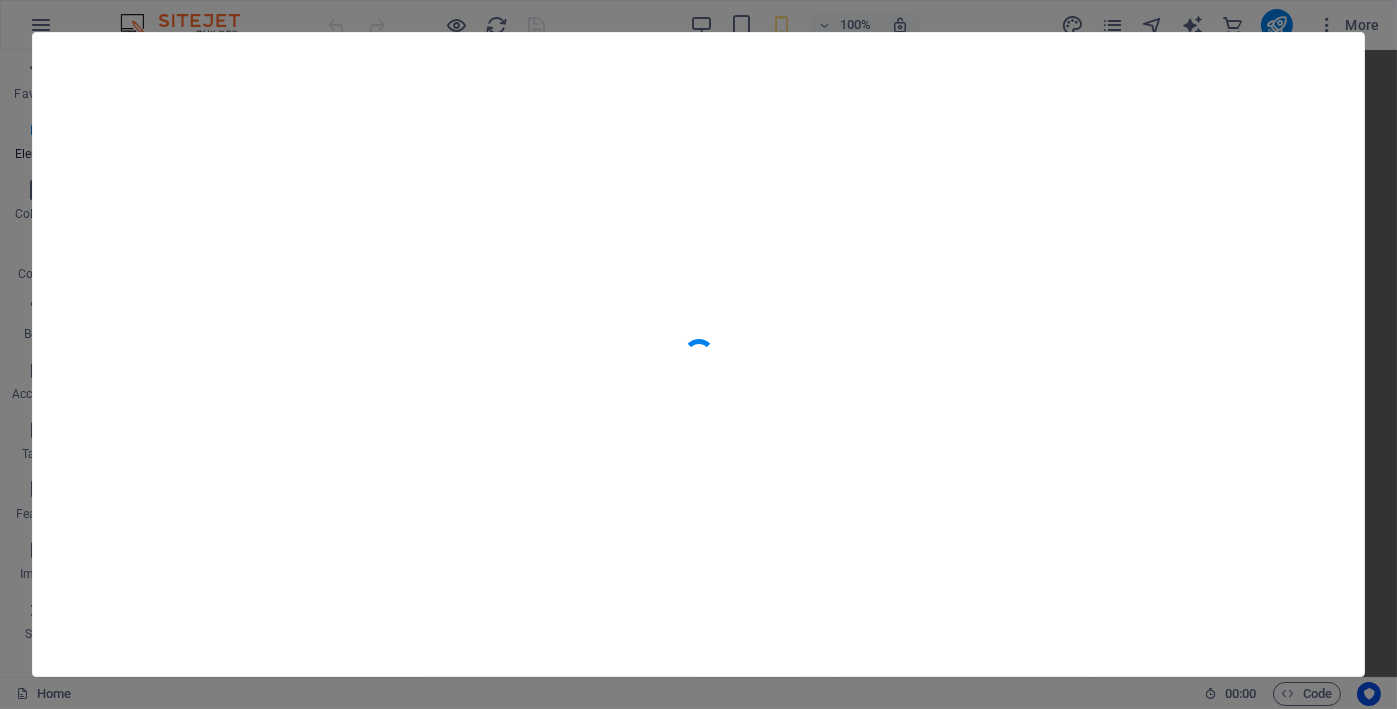 scroll, scrollTop: 19434, scrollLeft: 0, axis: vertical 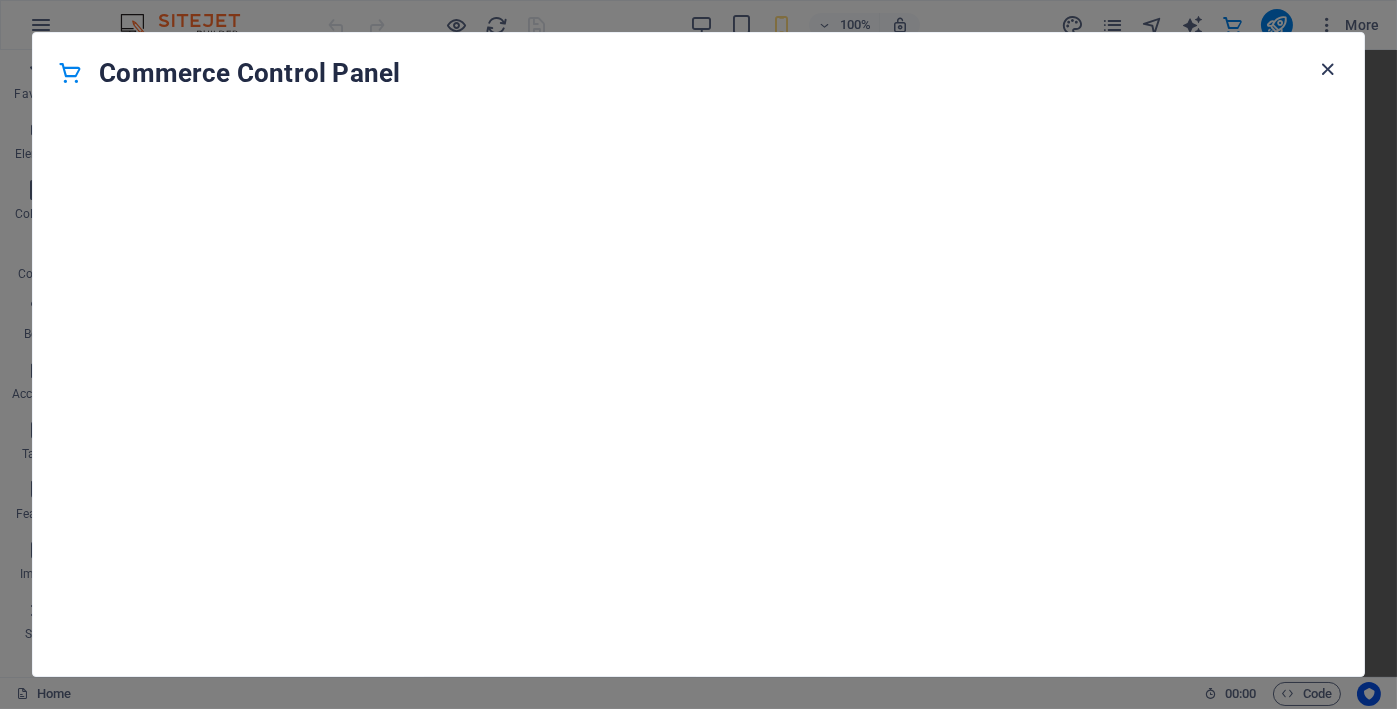 click at bounding box center (1328, 69) 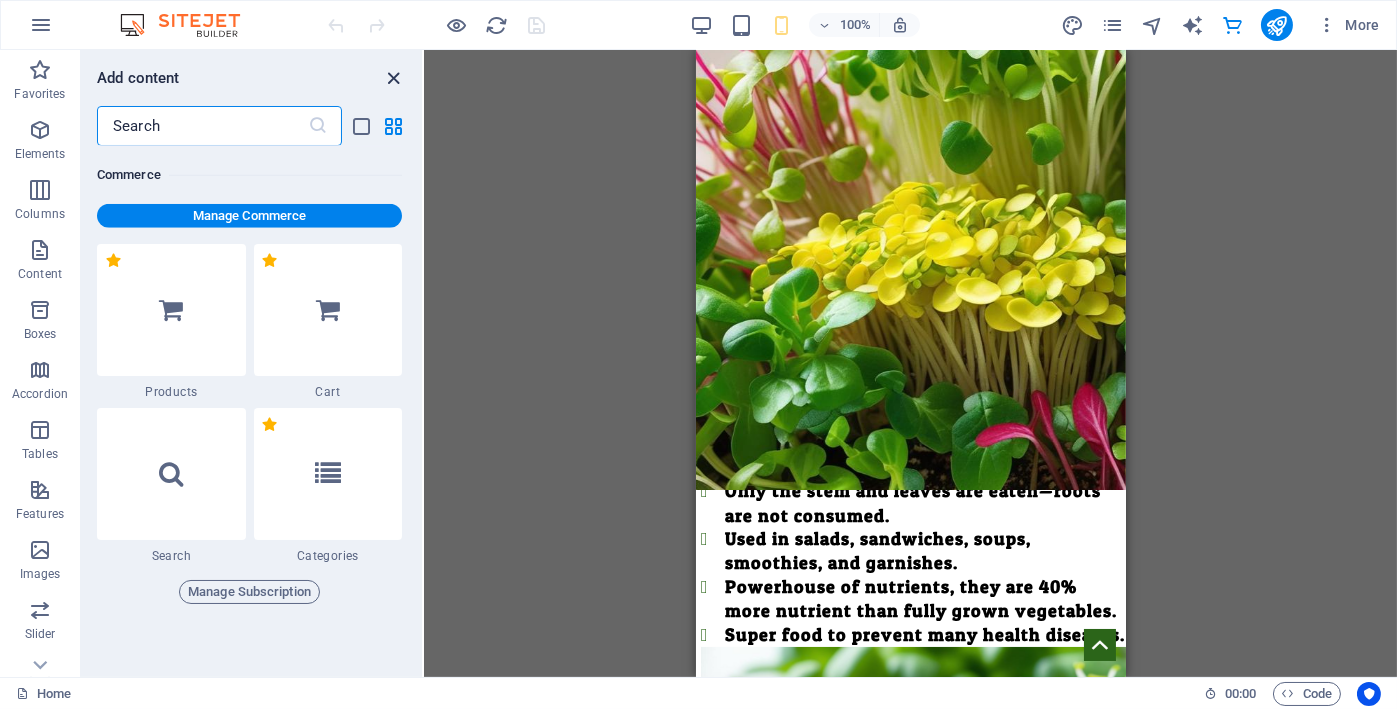 click at bounding box center (394, 78) 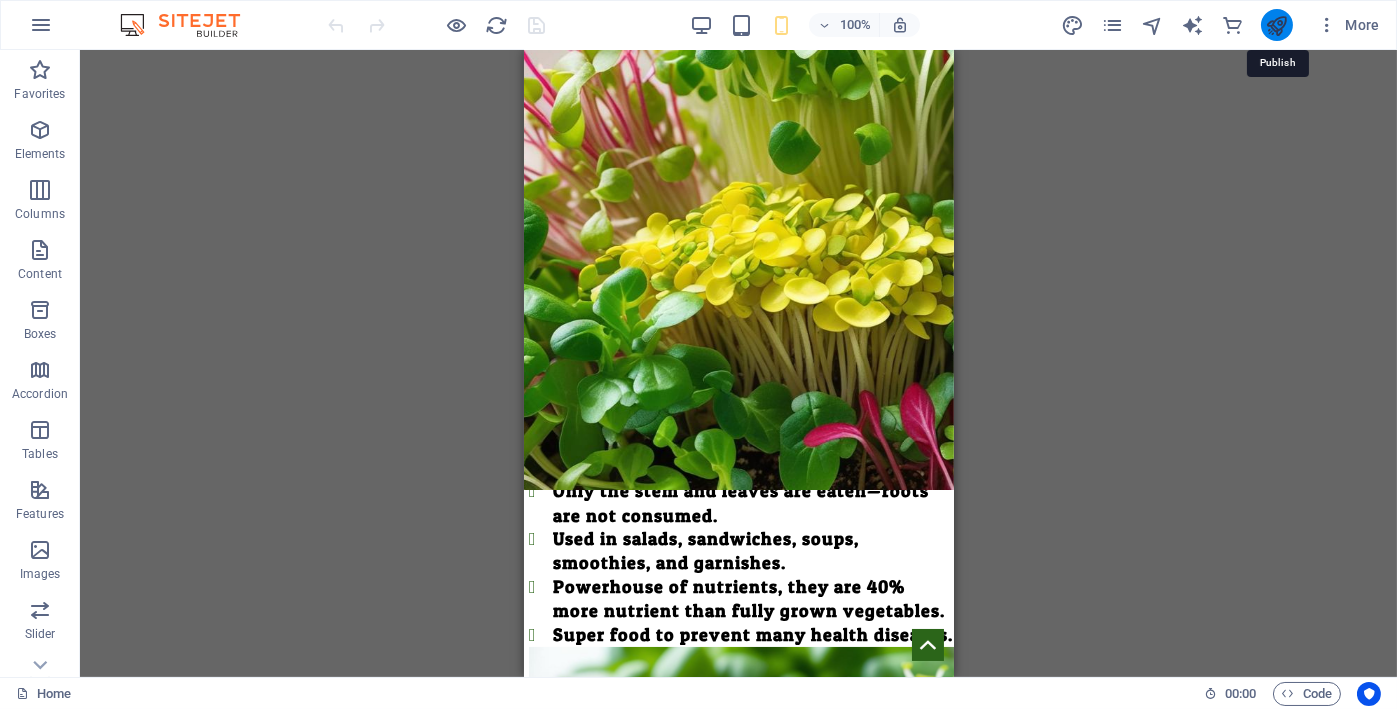 click at bounding box center (1276, 25) 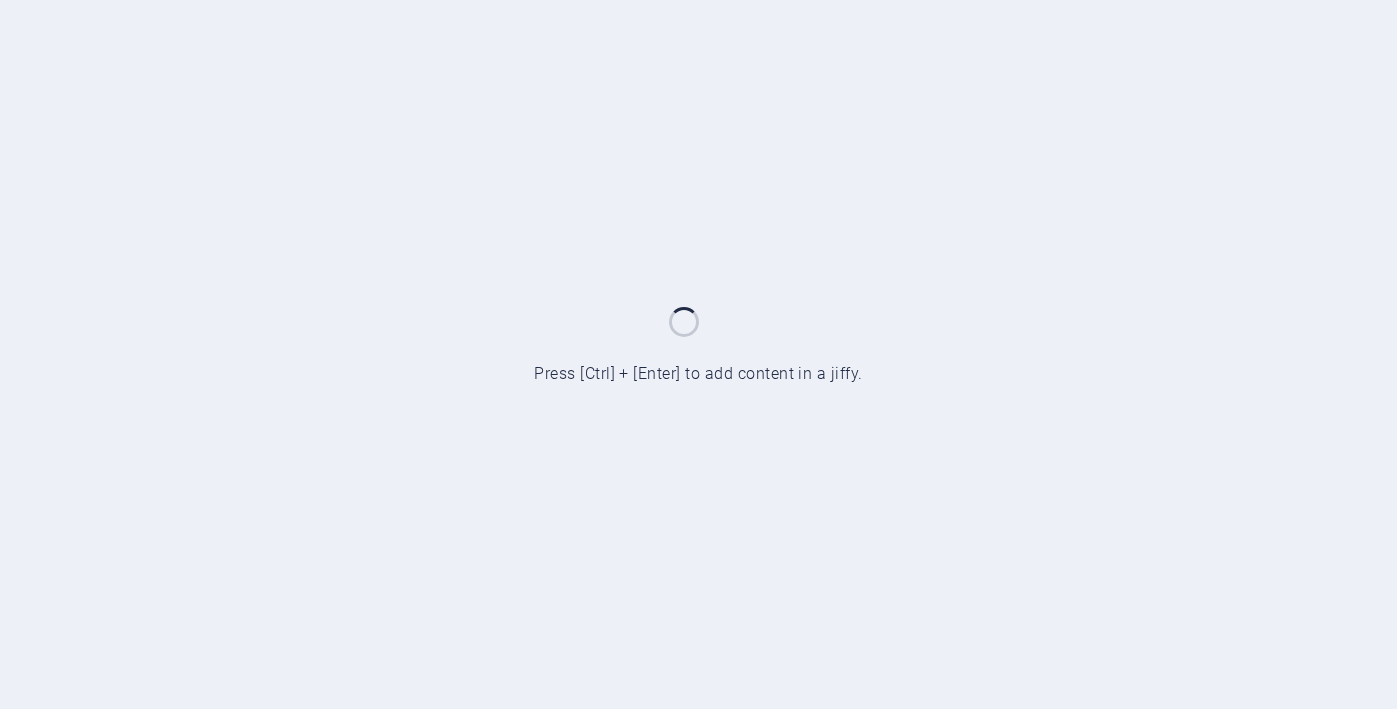 scroll, scrollTop: 0, scrollLeft: 0, axis: both 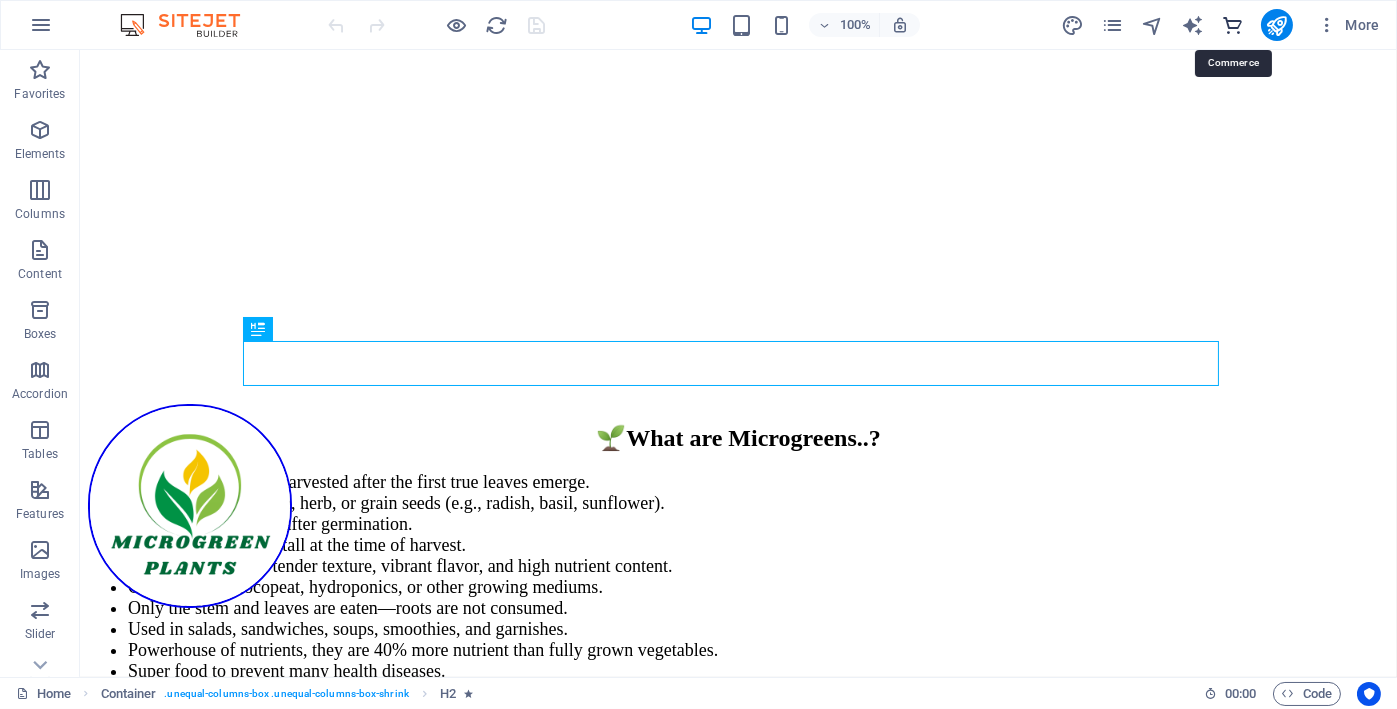 click at bounding box center (1232, 25) 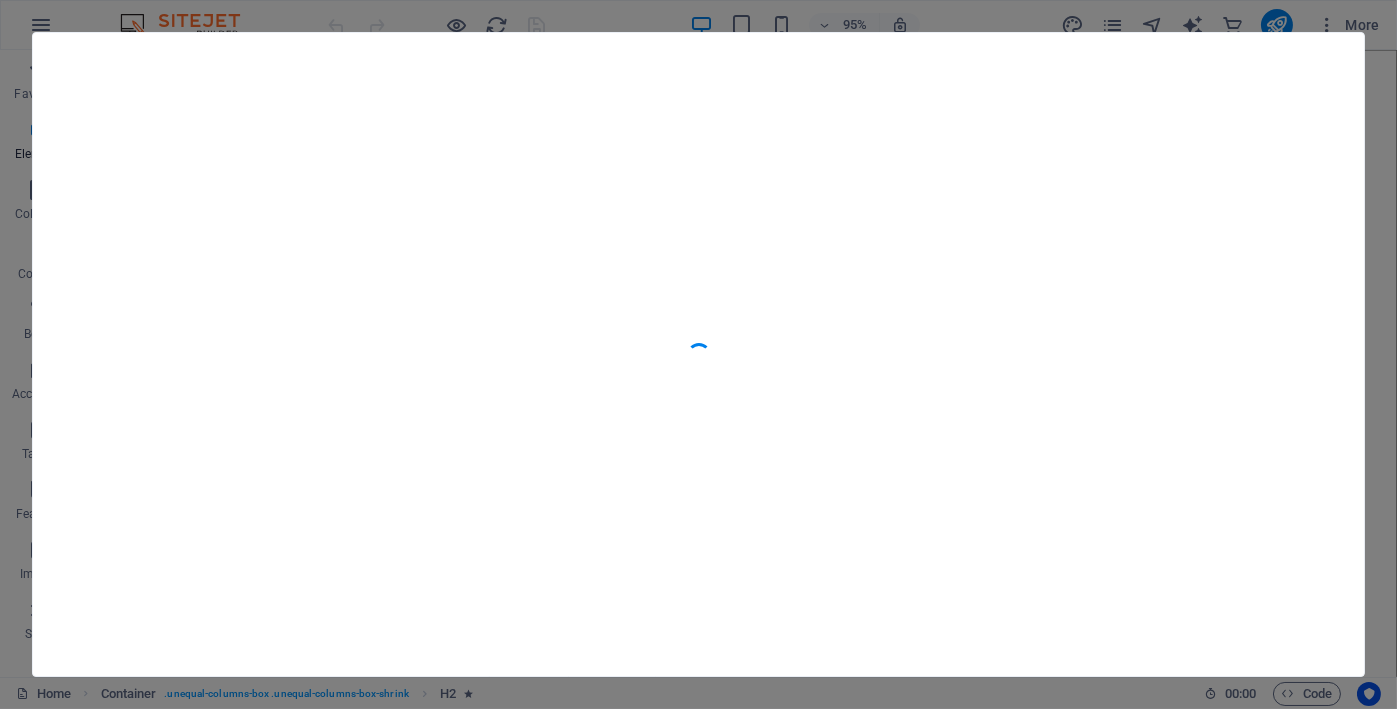 scroll, scrollTop: 19434, scrollLeft: 0, axis: vertical 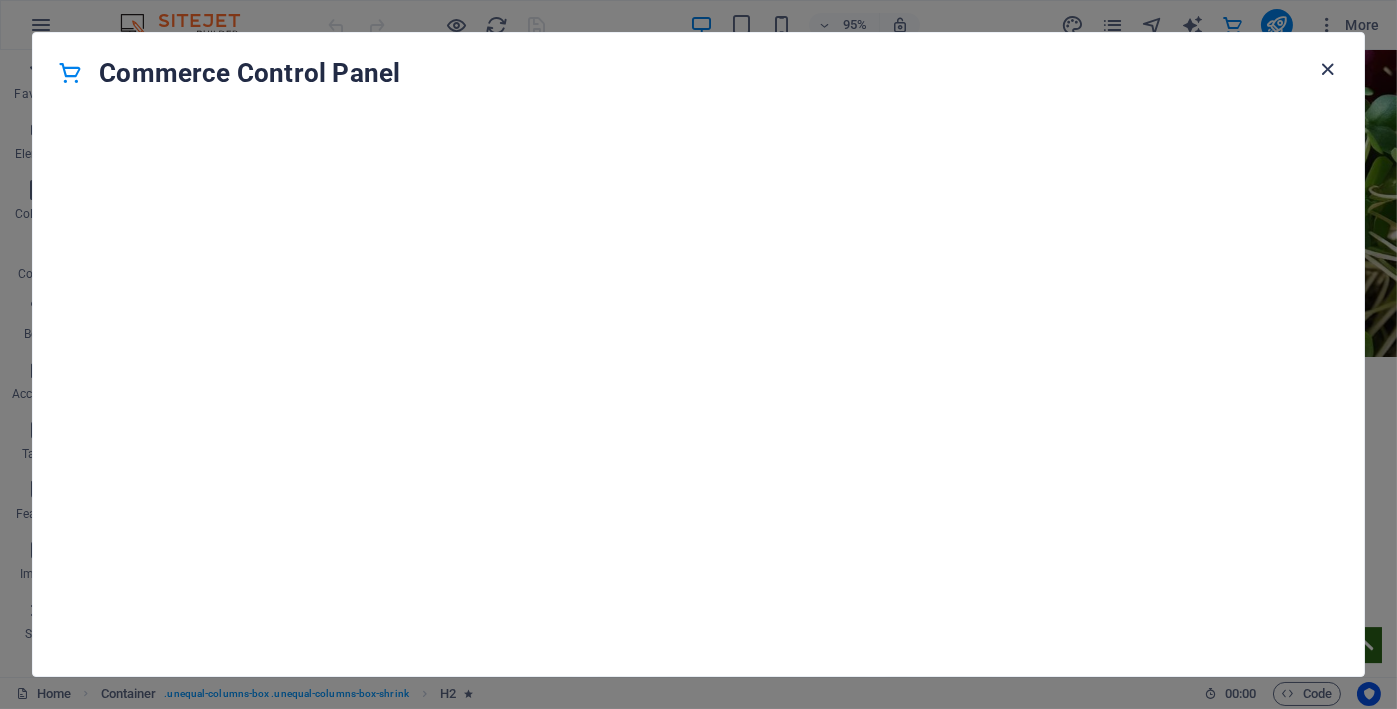 click at bounding box center [1328, 69] 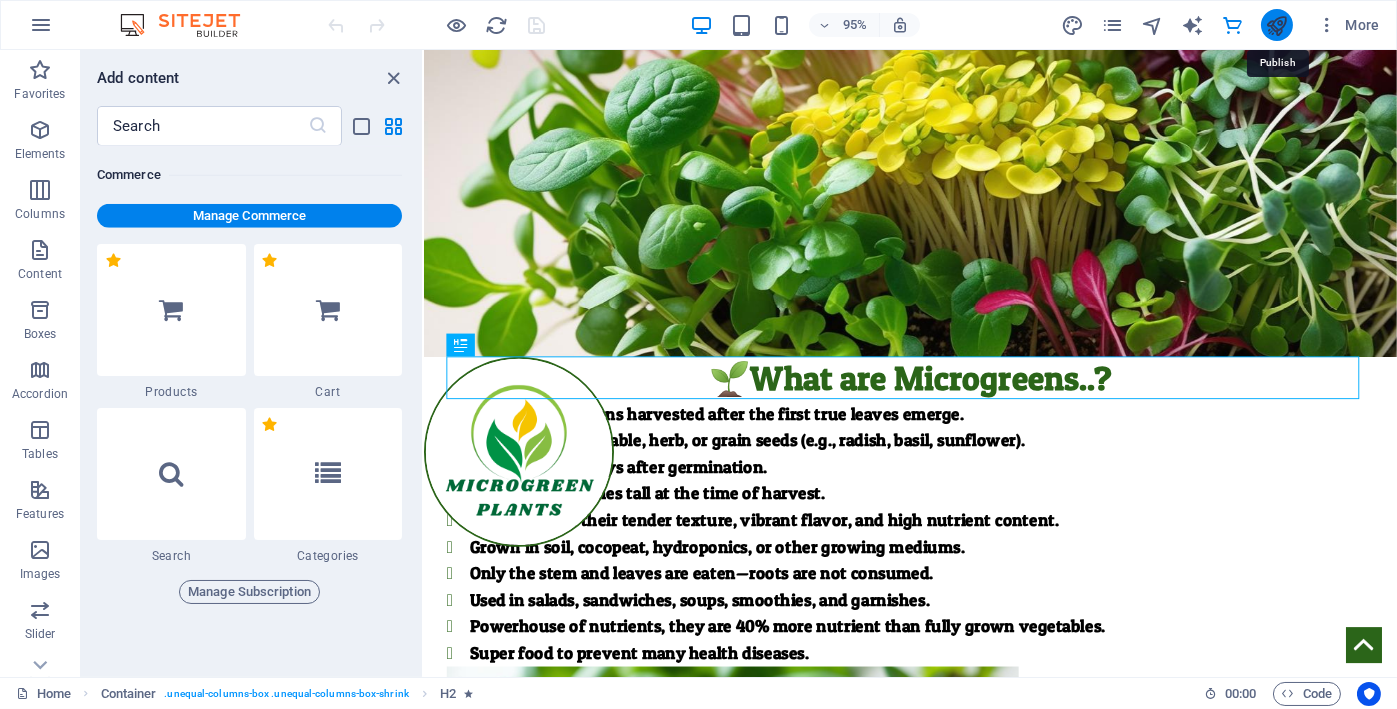 click at bounding box center (1276, 25) 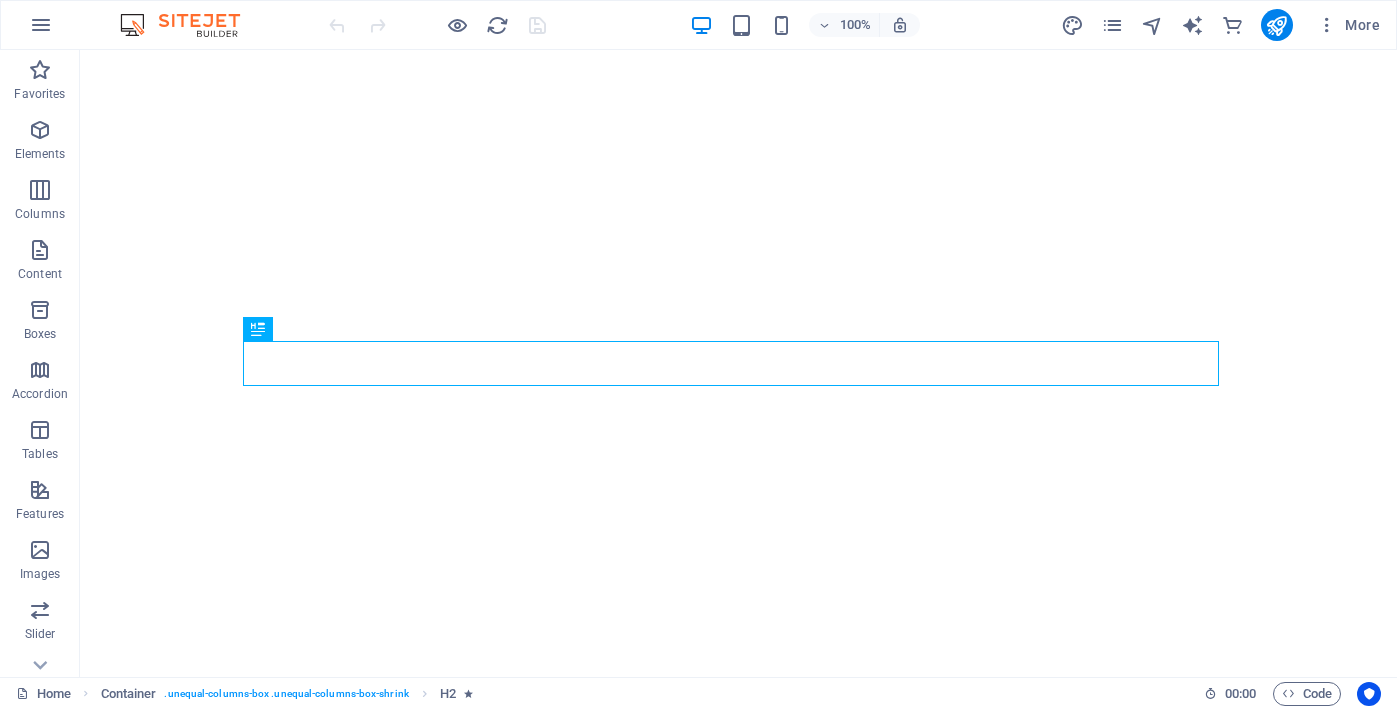scroll, scrollTop: 0, scrollLeft: 0, axis: both 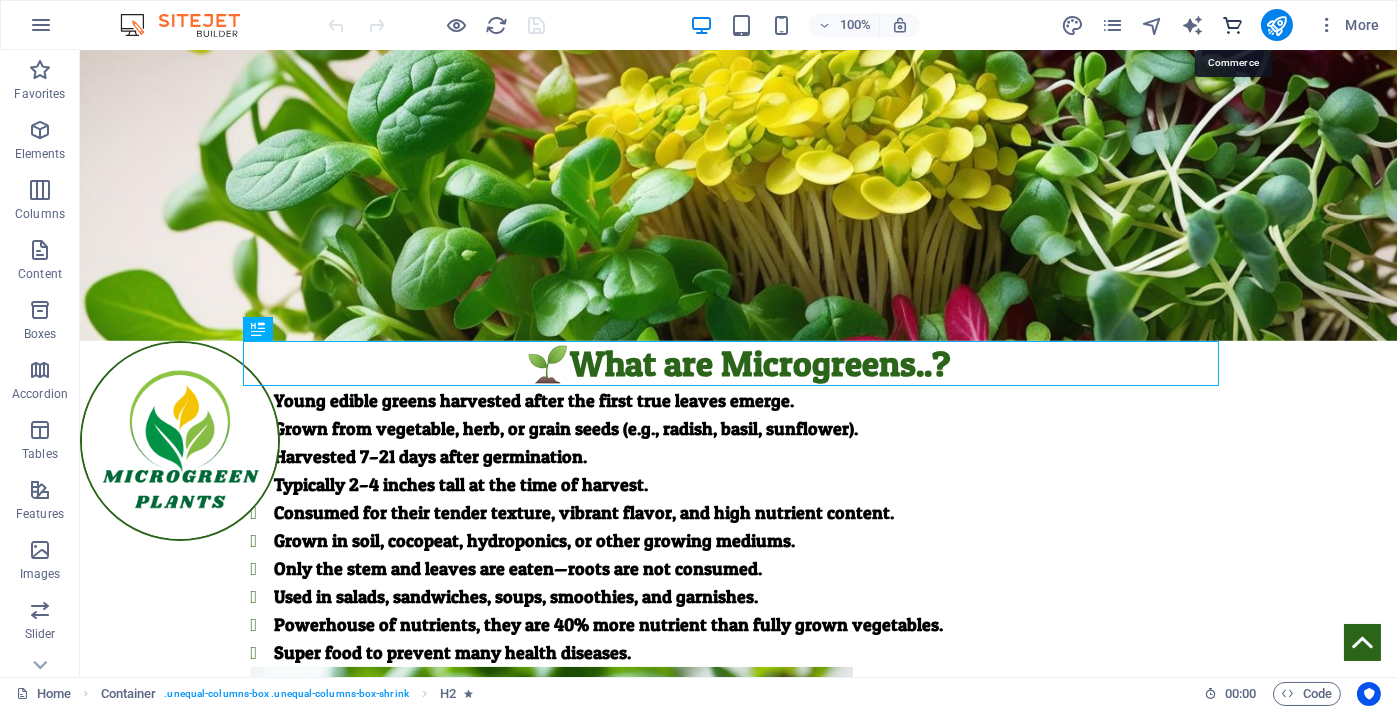 click at bounding box center (1232, 25) 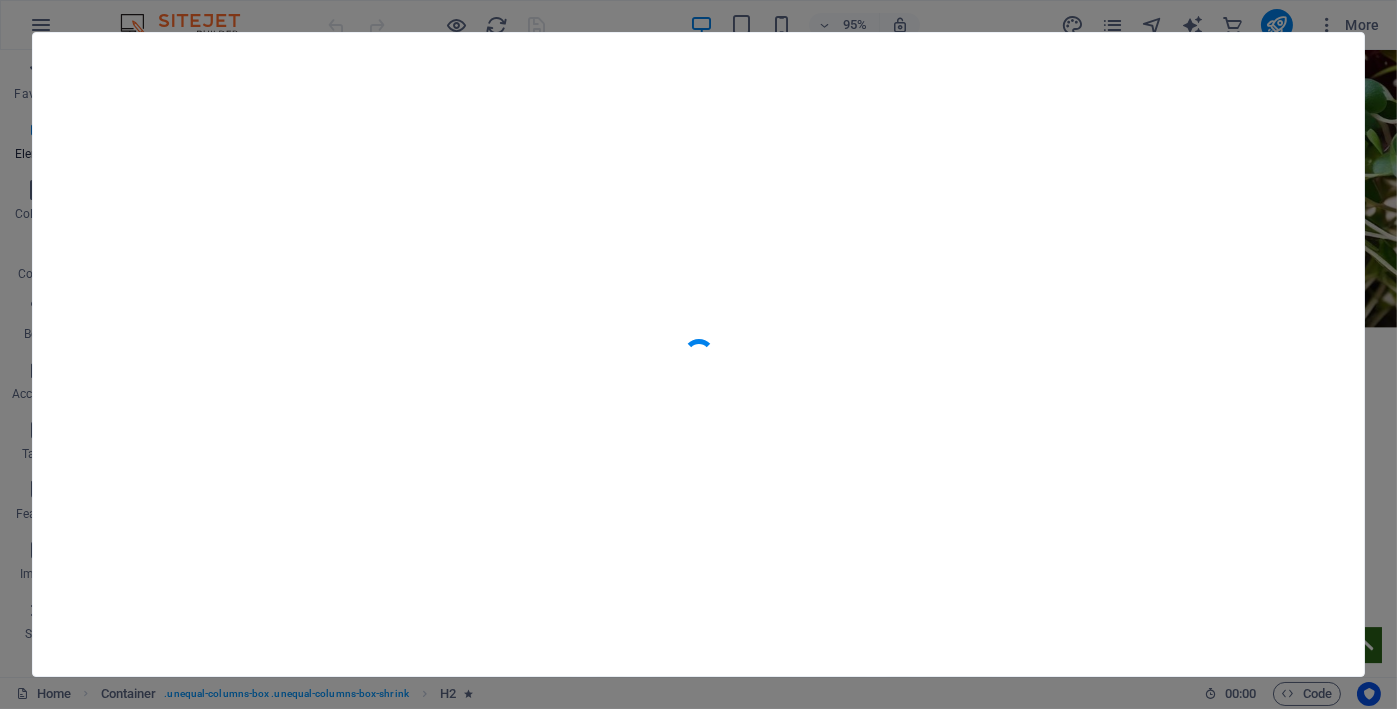 scroll, scrollTop: 19434, scrollLeft: 0, axis: vertical 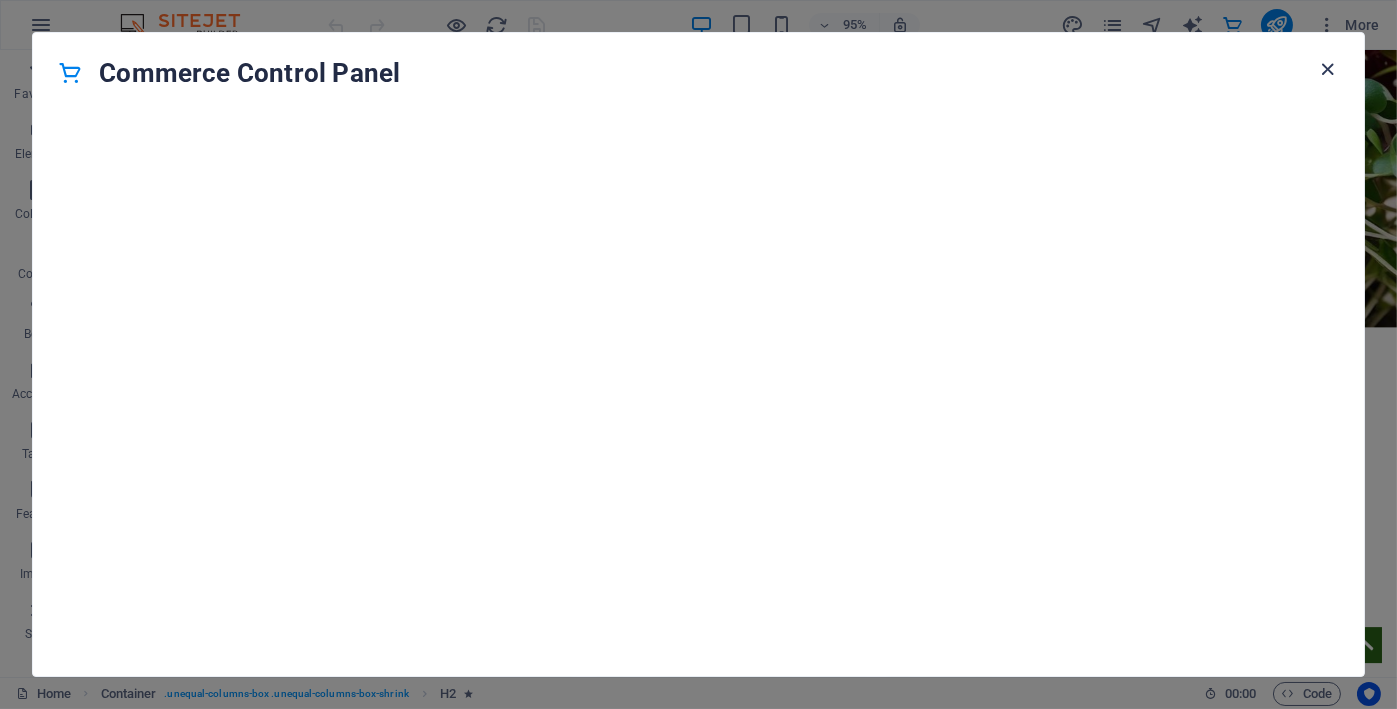 click at bounding box center [1328, 69] 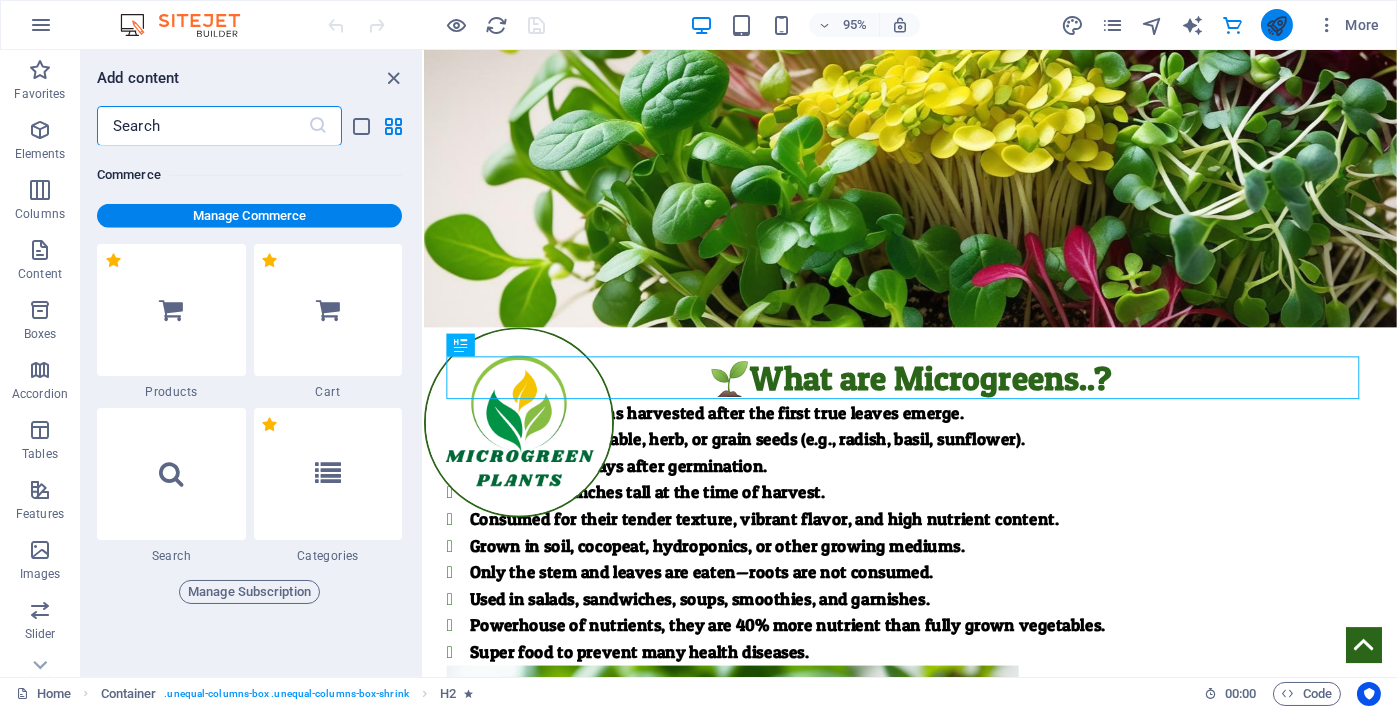 click at bounding box center (1276, 25) 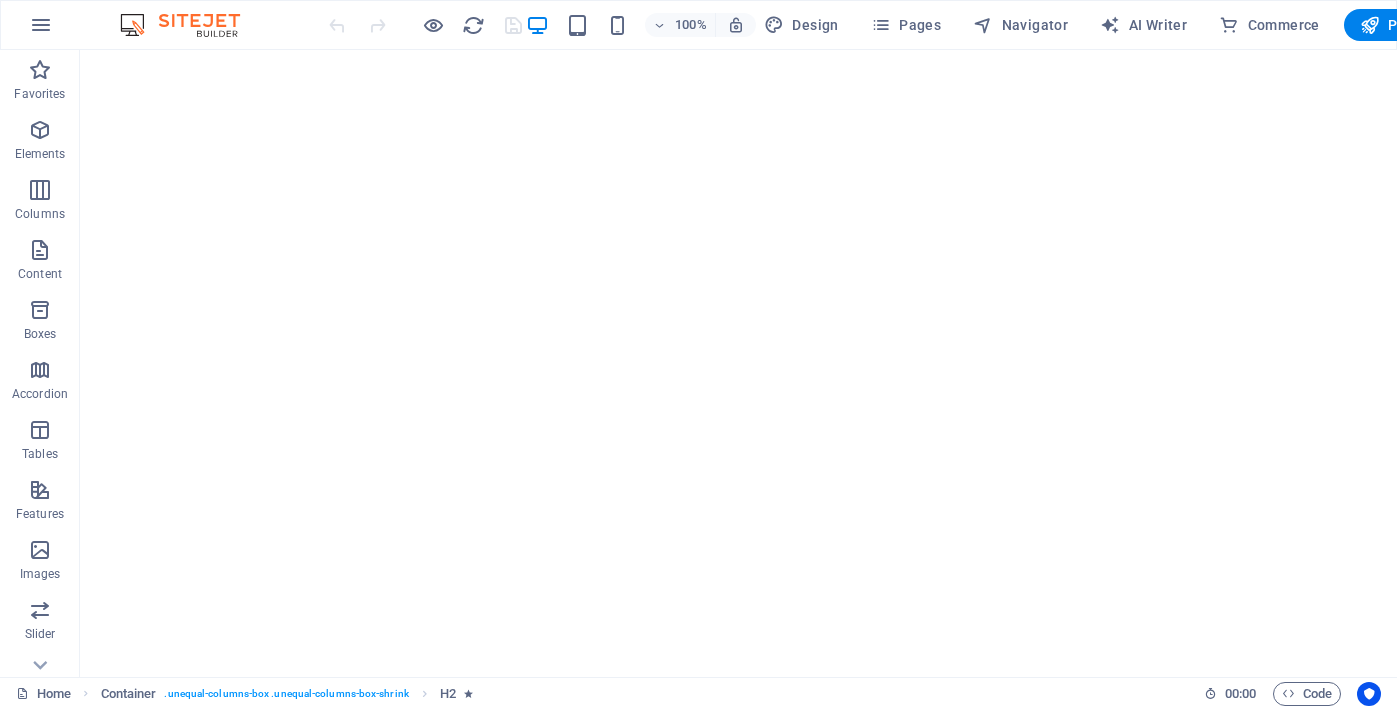 scroll, scrollTop: 0, scrollLeft: 0, axis: both 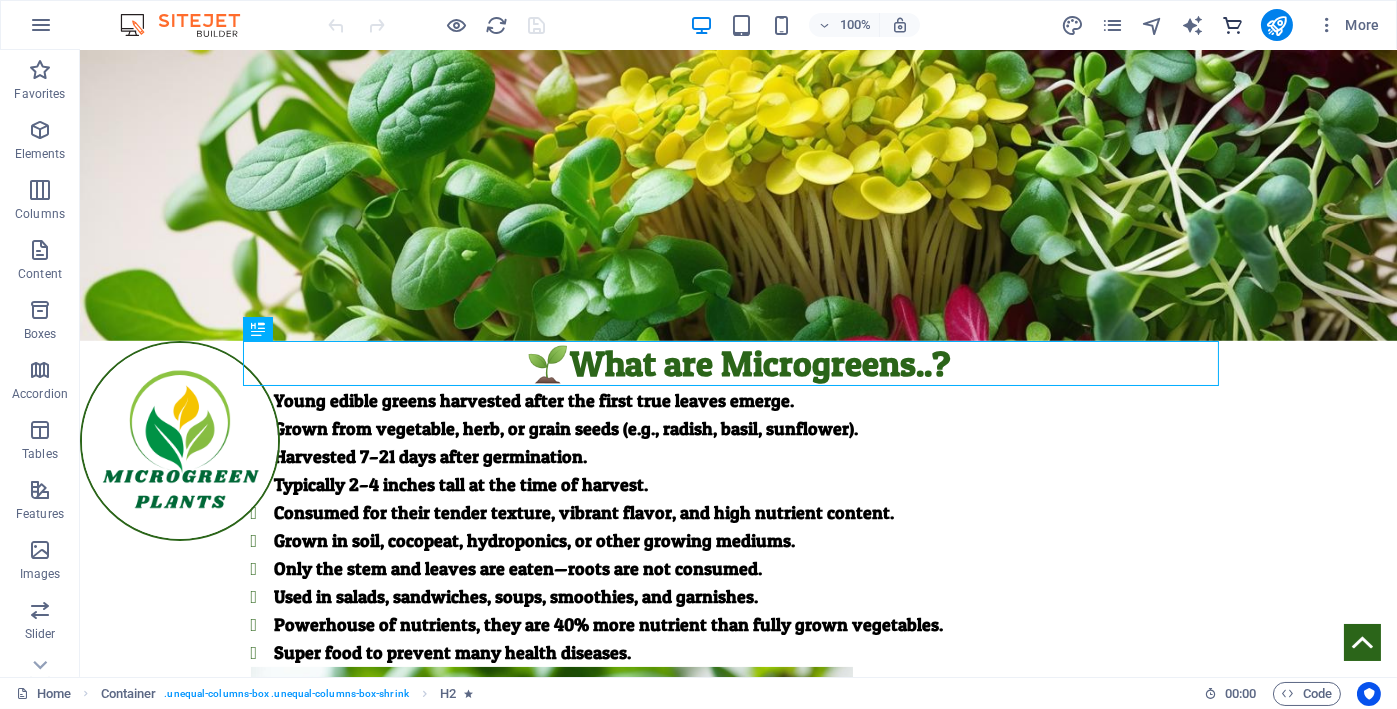 click at bounding box center [1232, 25] 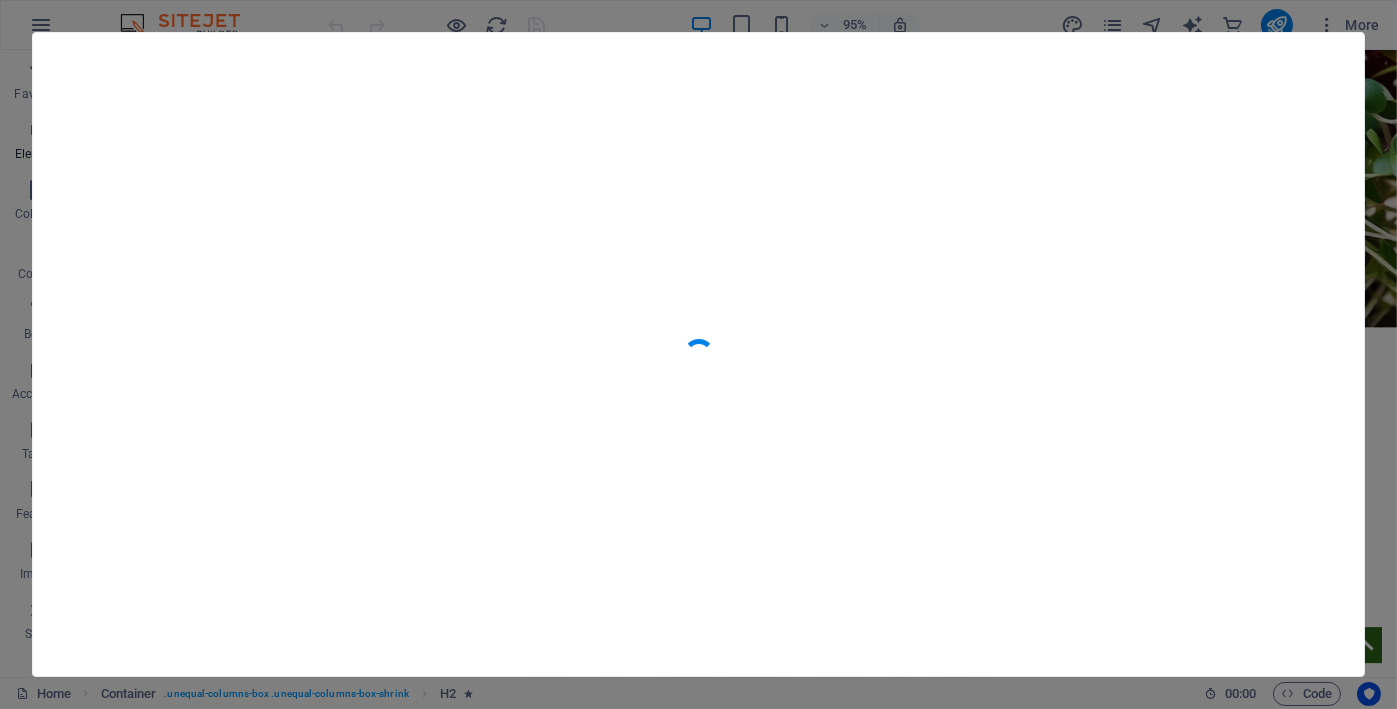 scroll, scrollTop: 19434, scrollLeft: 0, axis: vertical 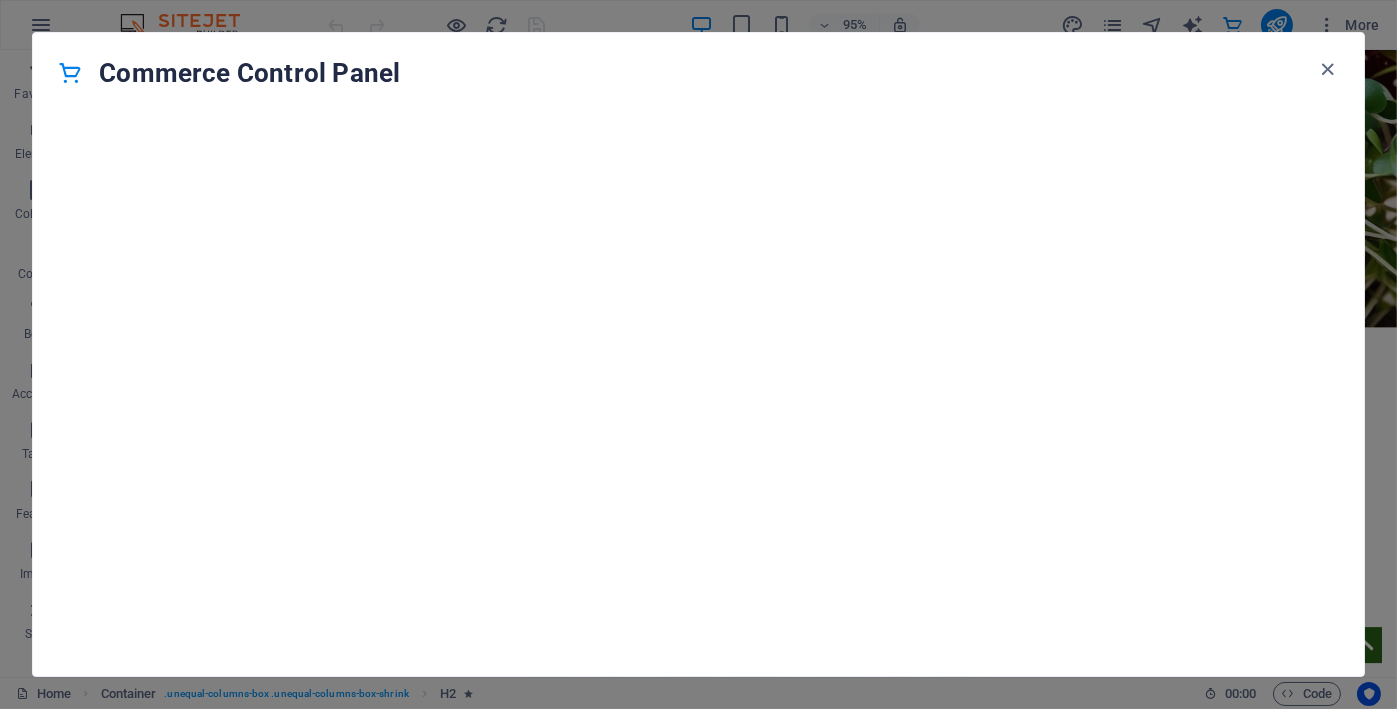click on "Commerce Control Panel" at bounding box center (707, 73) 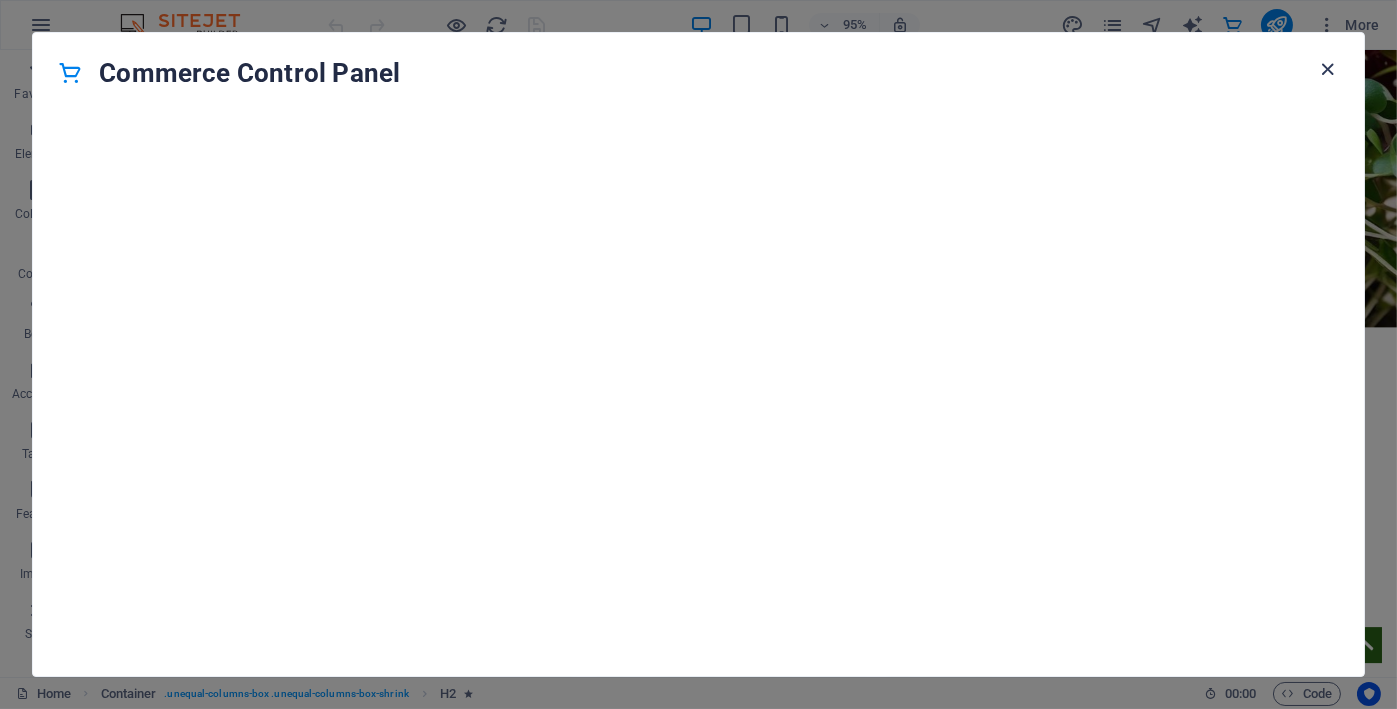 click at bounding box center (1328, 69) 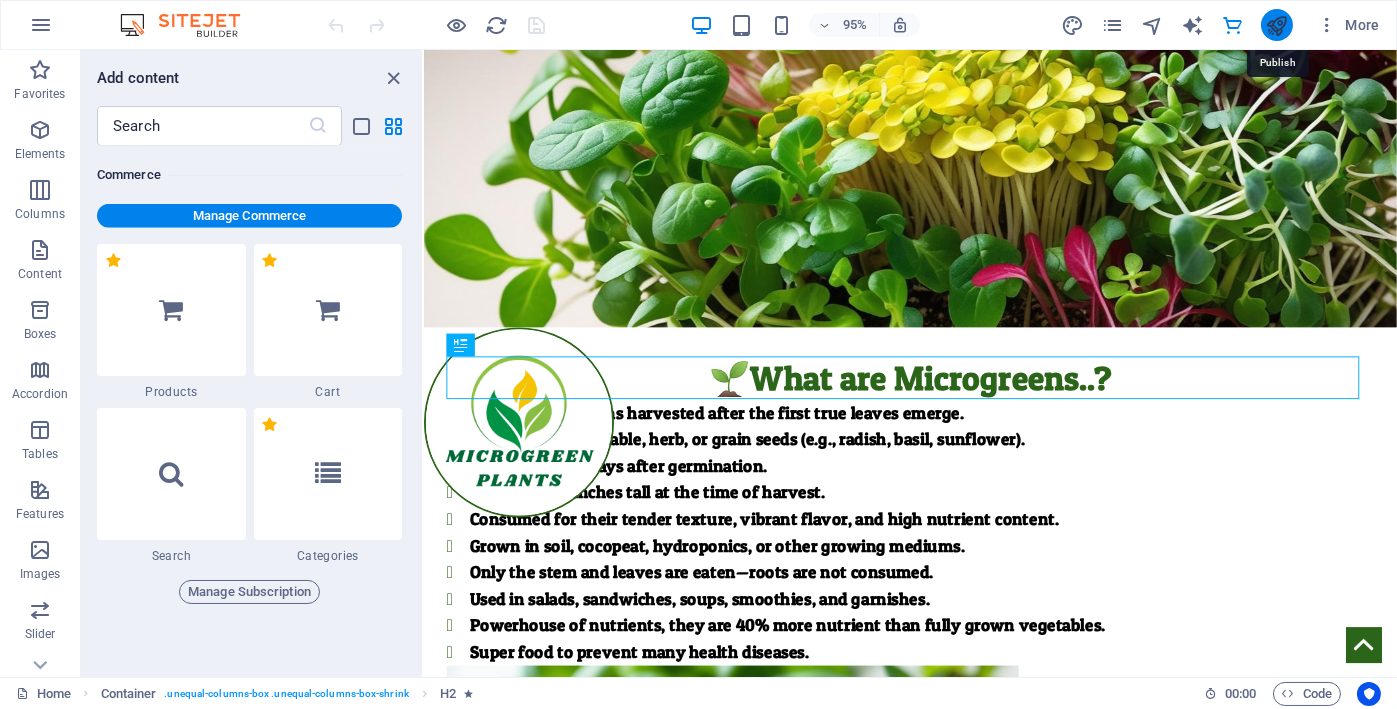 click at bounding box center [1276, 25] 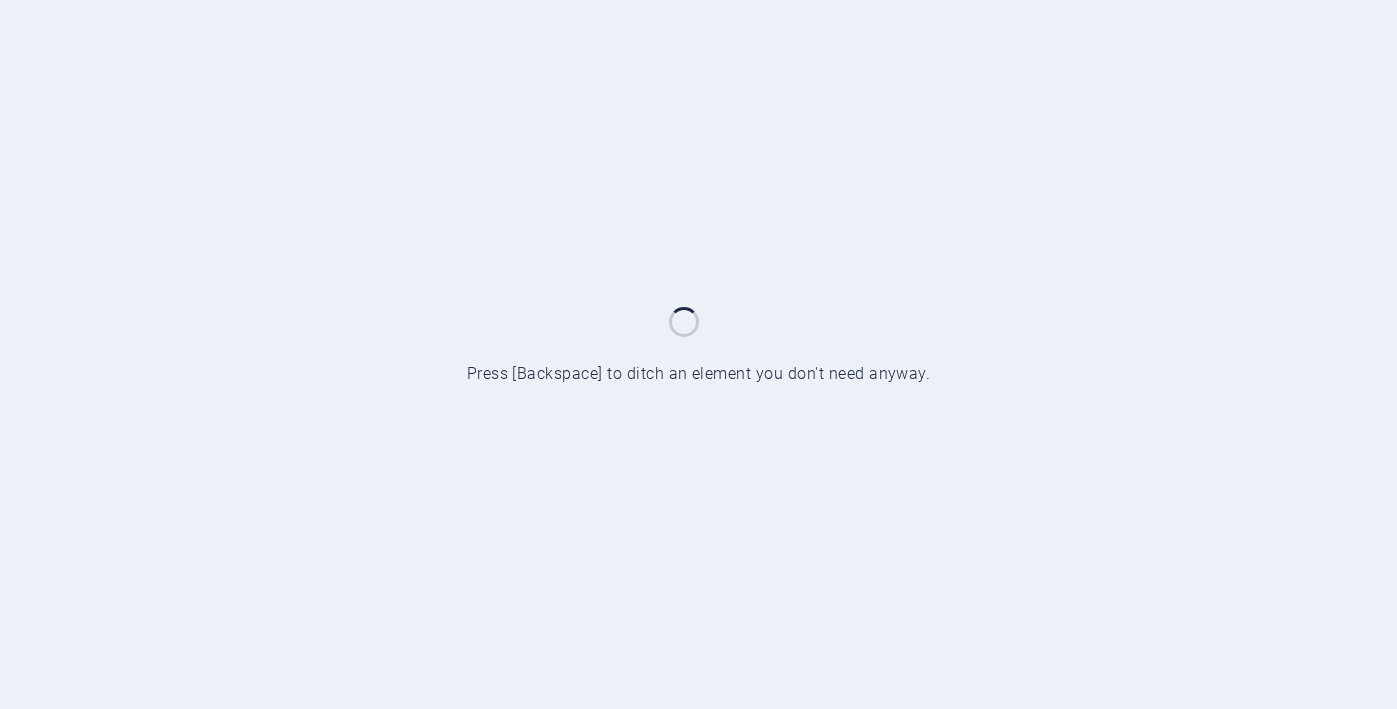 scroll, scrollTop: 0, scrollLeft: 0, axis: both 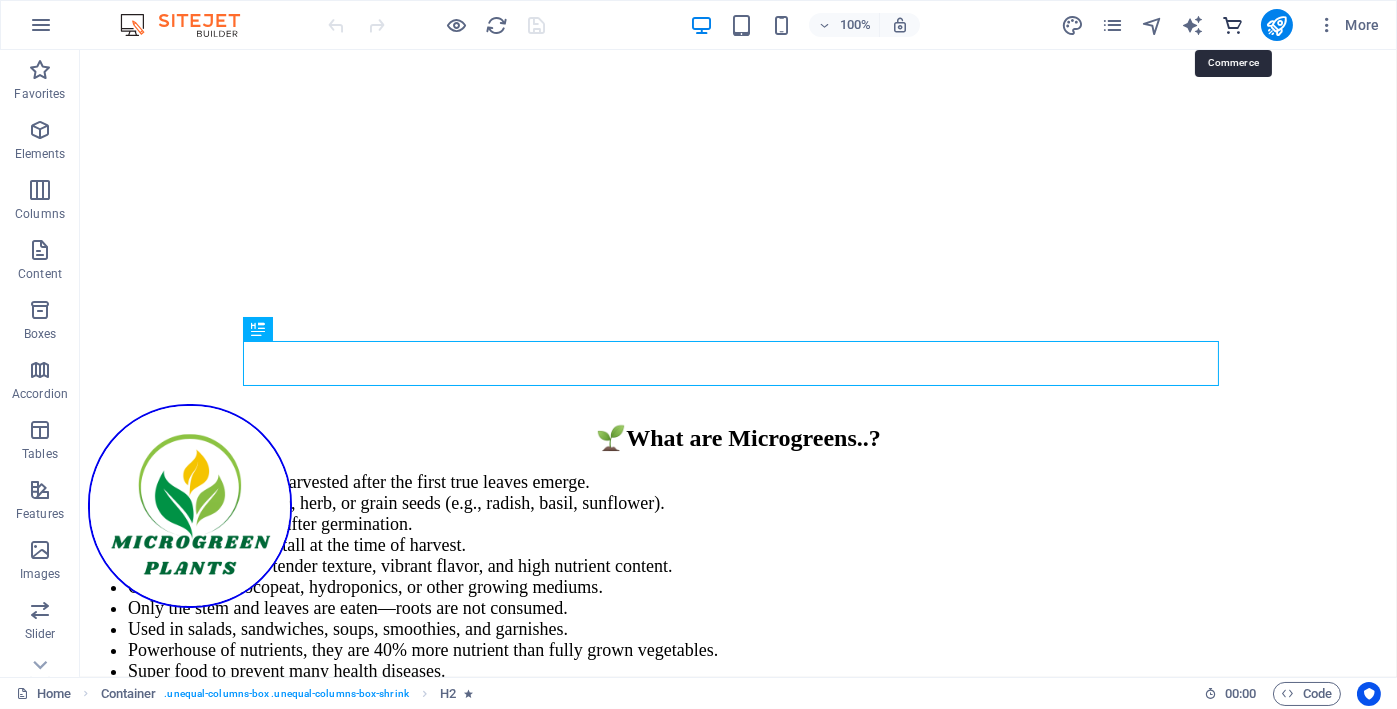 click at bounding box center [1232, 25] 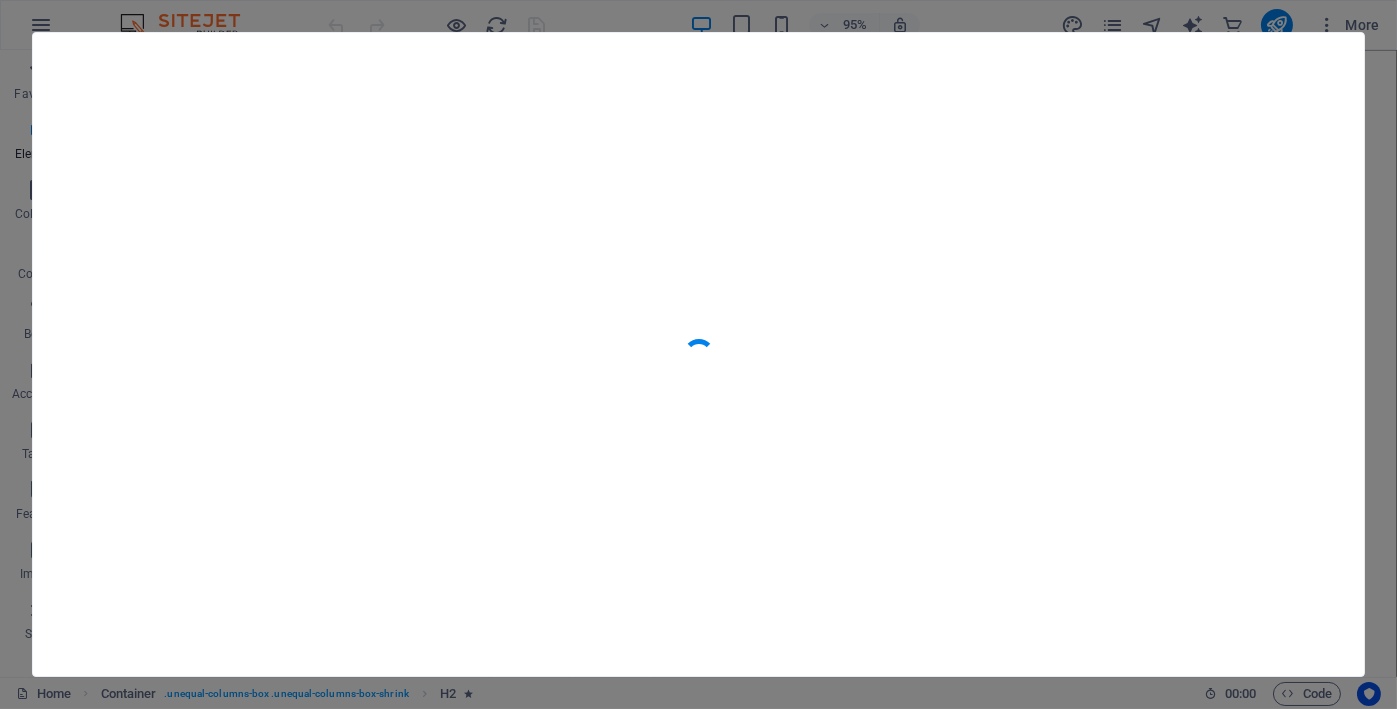 scroll, scrollTop: 19434, scrollLeft: 0, axis: vertical 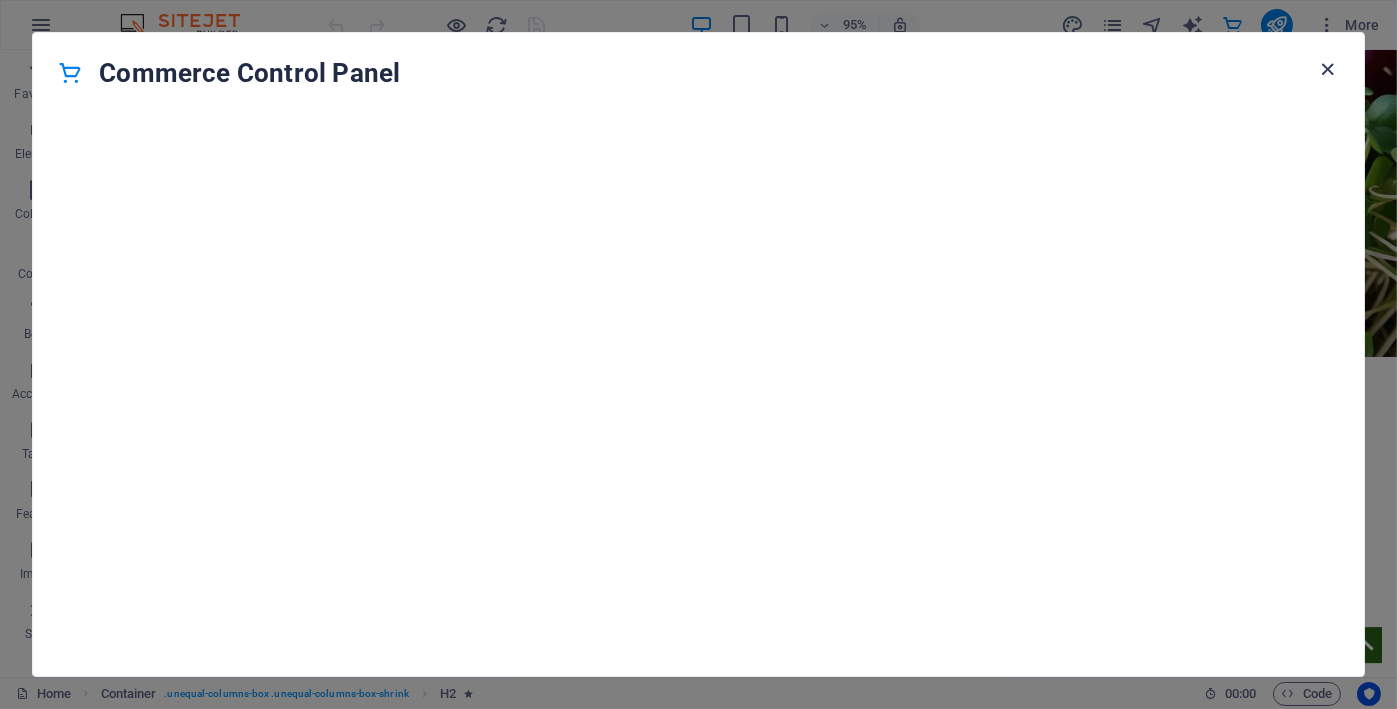 click at bounding box center [1328, 69] 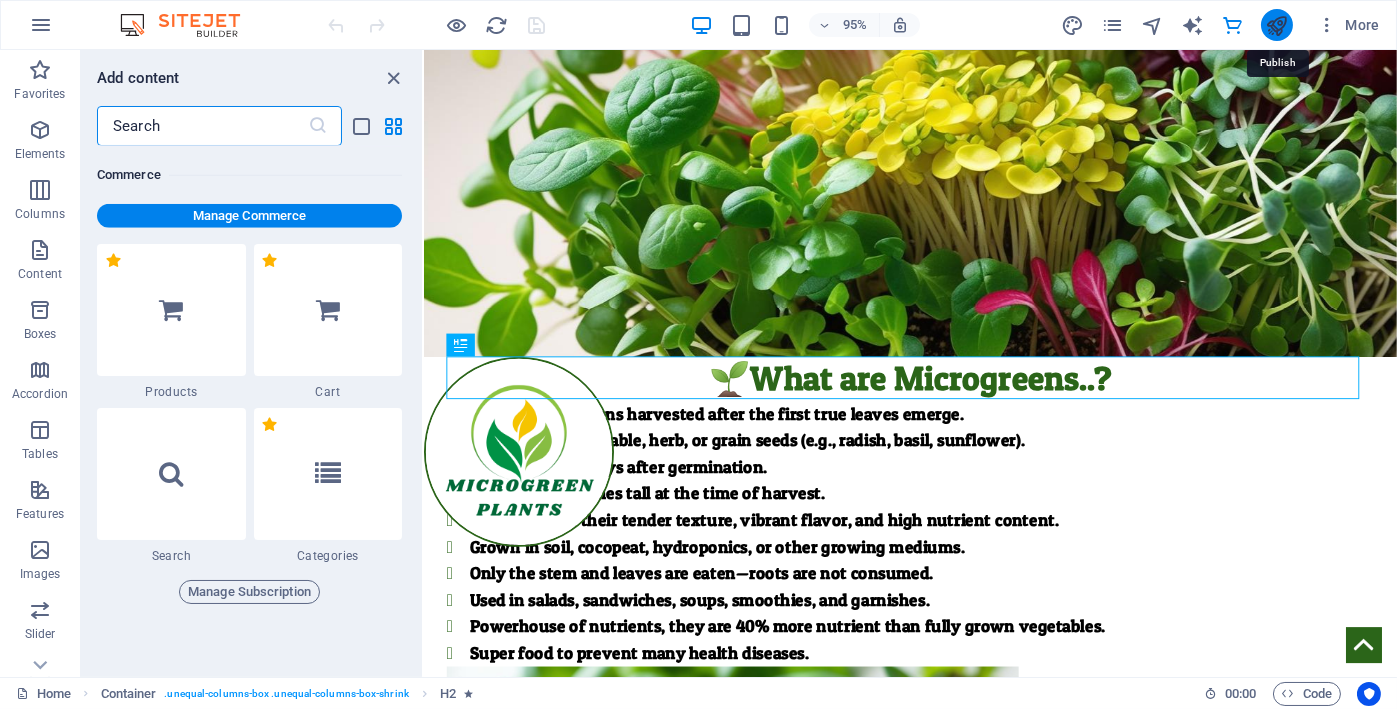 click at bounding box center [1276, 25] 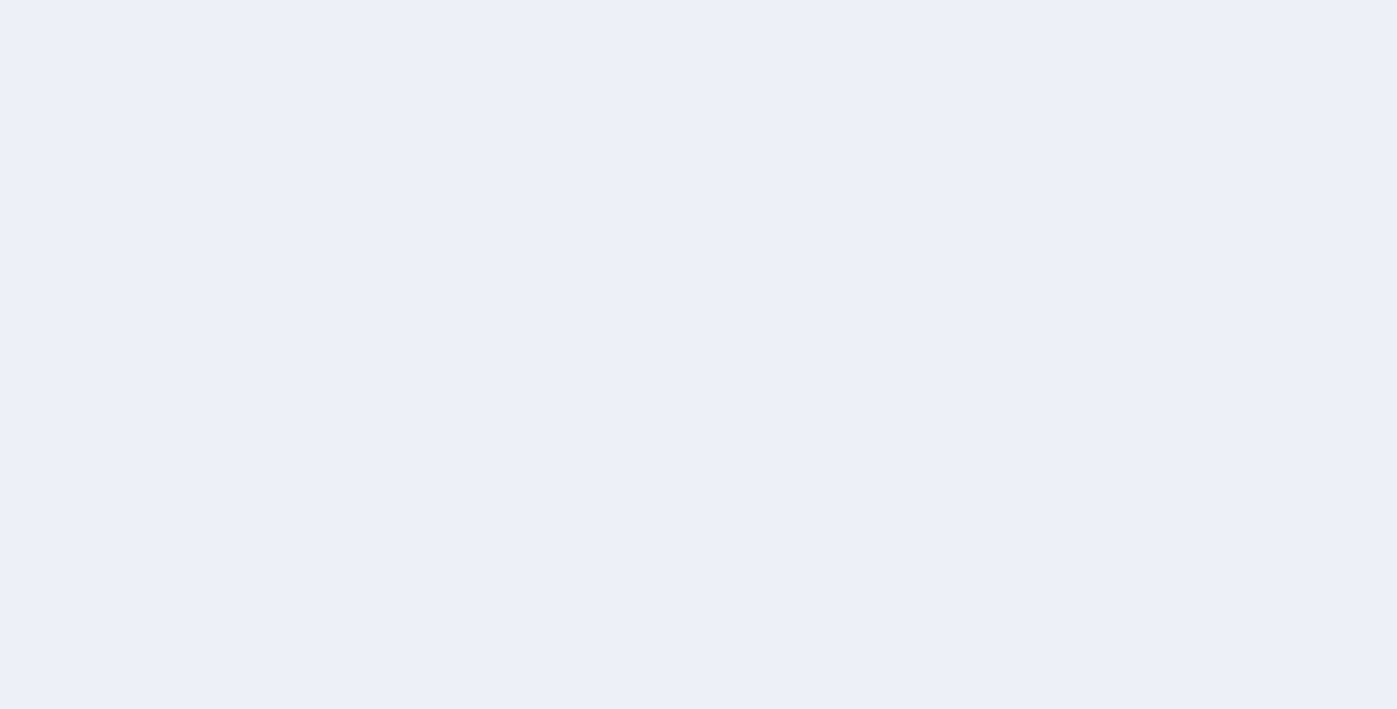 scroll, scrollTop: 0, scrollLeft: 0, axis: both 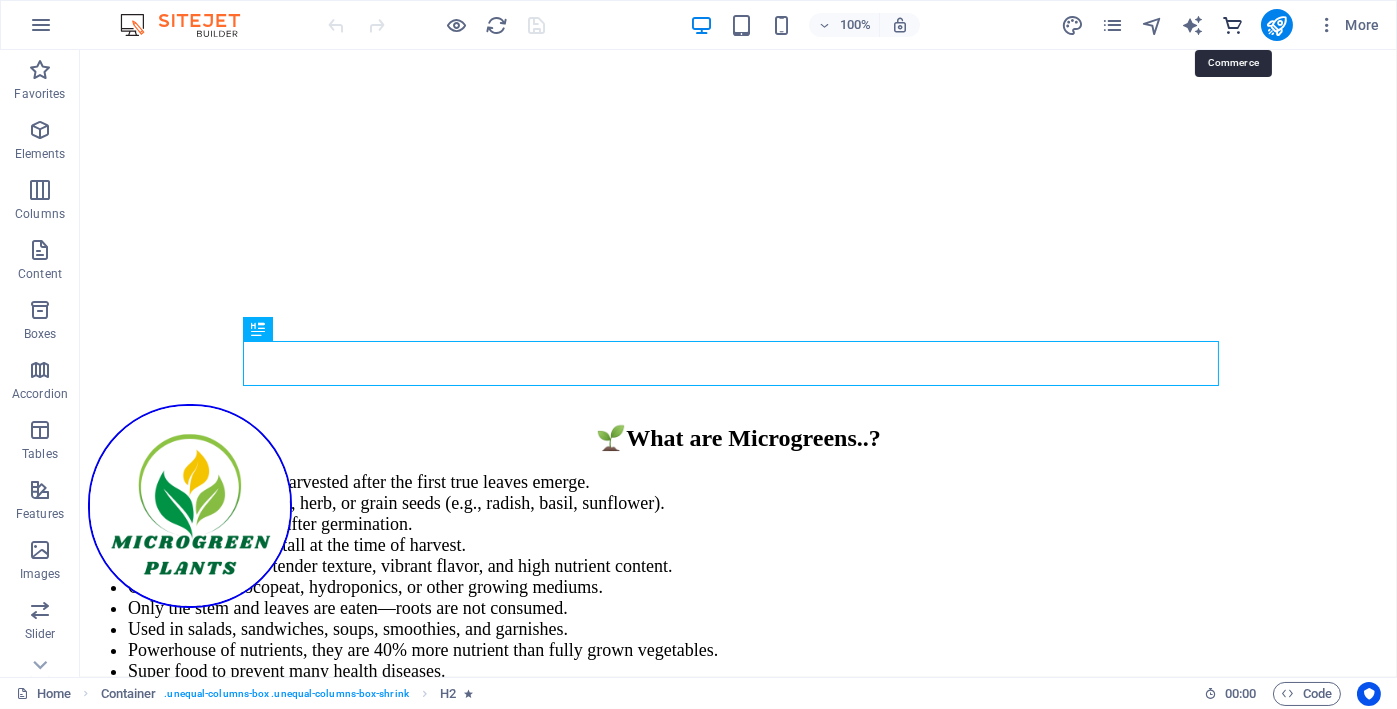 click at bounding box center [1232, 25] 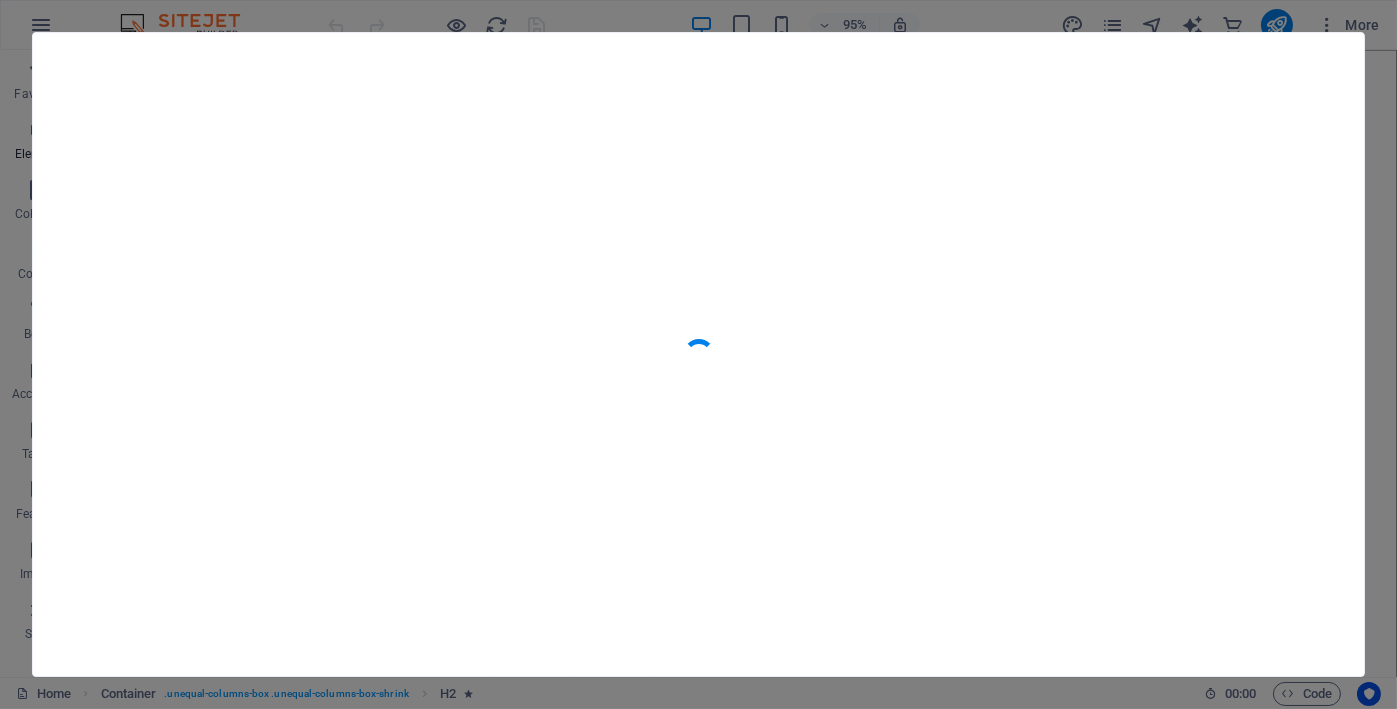 scroll, scrollTop: 19434, scrollLeft: 0, axis: vertical 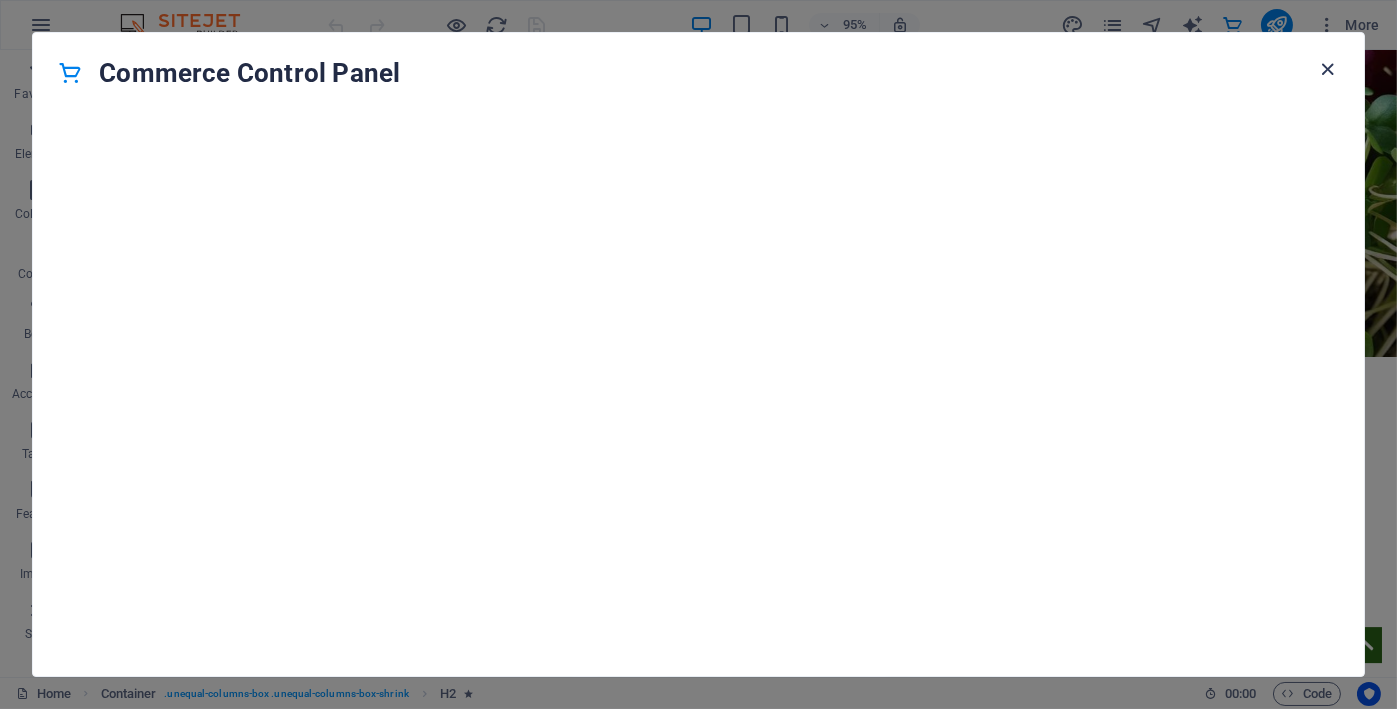 click at bounding box center (1328, 69) 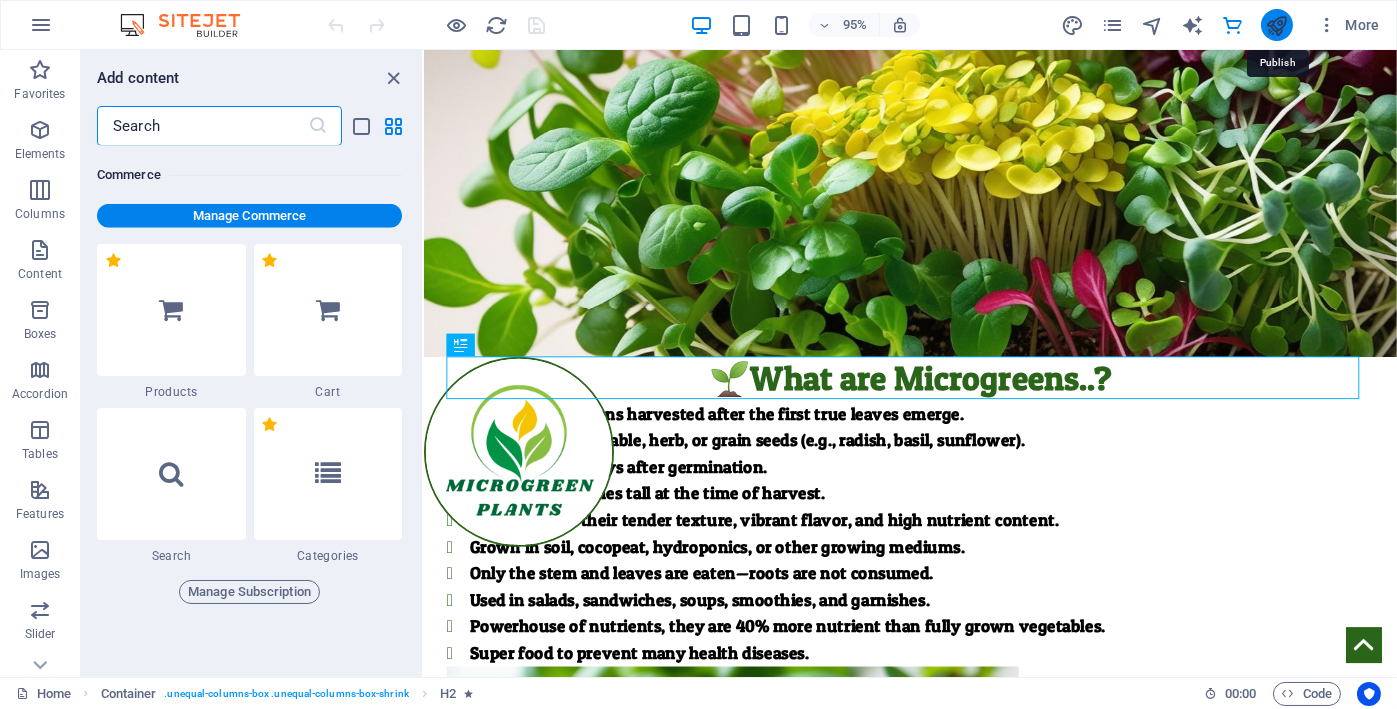 click at bounding box center [1276, 25] 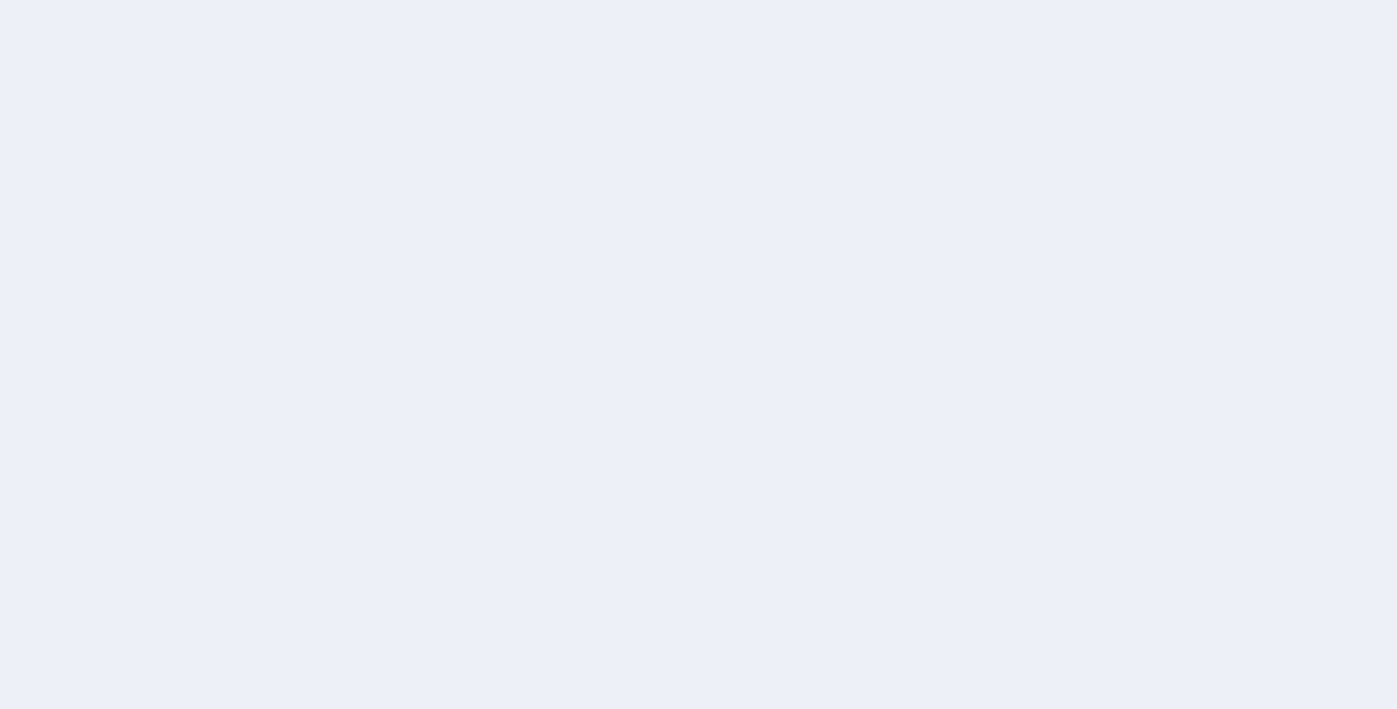 scroll, scrollTop: 0, scrollLeft: 0, axis: both 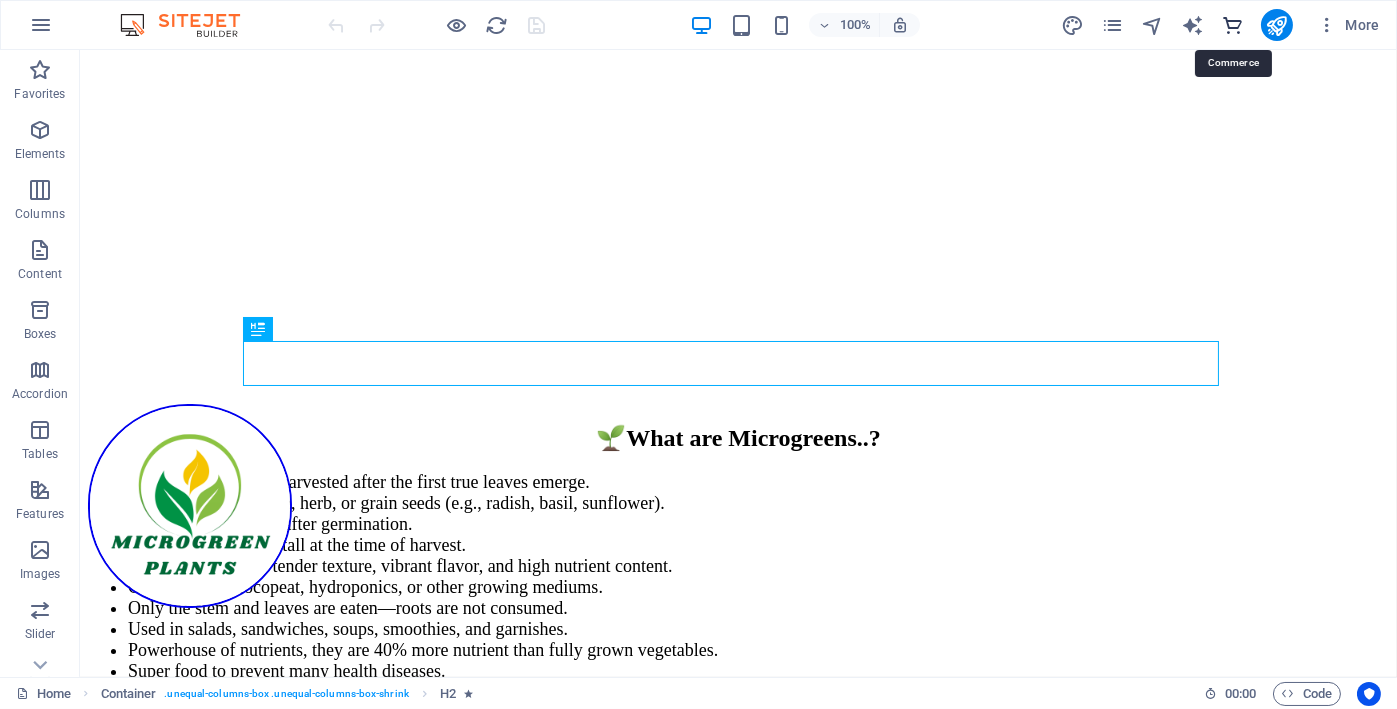 click at bounding box center (1232, 25) 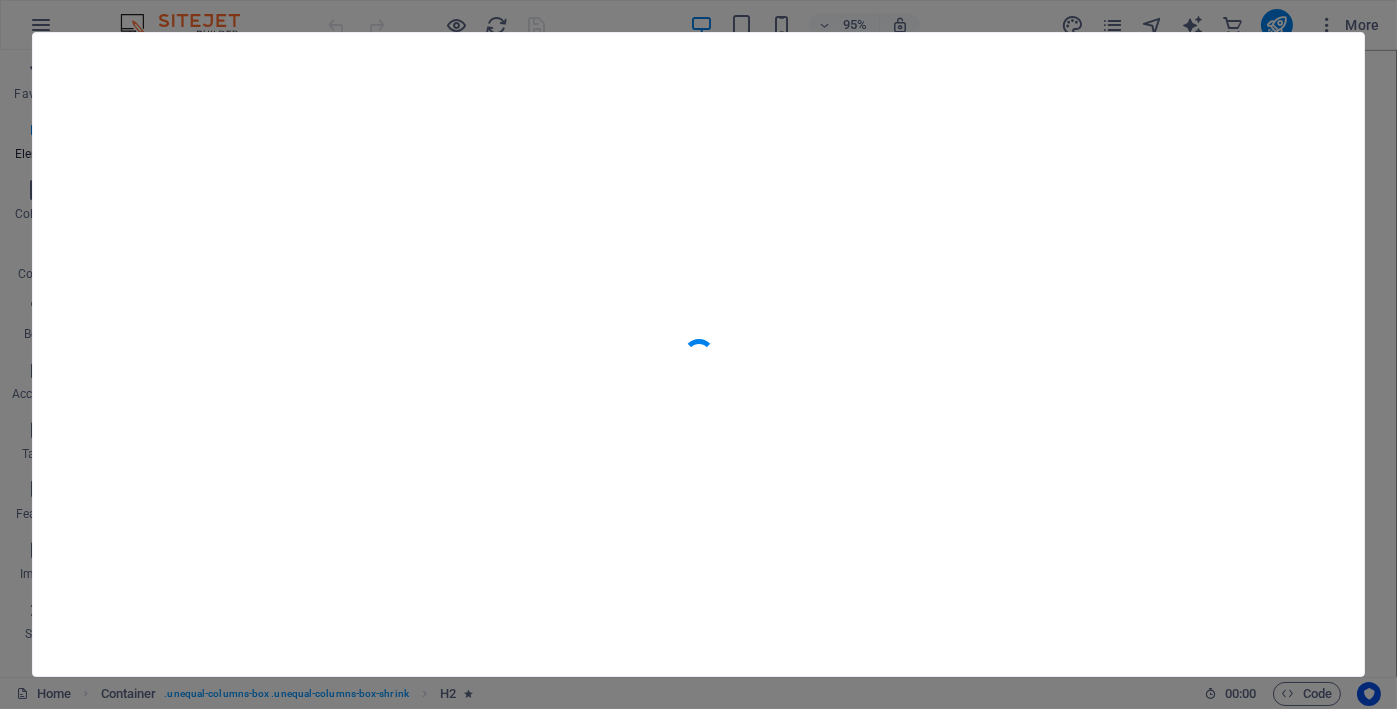 scroll, scrollTop: 19434, scrollLeft: 0, axis: vertical 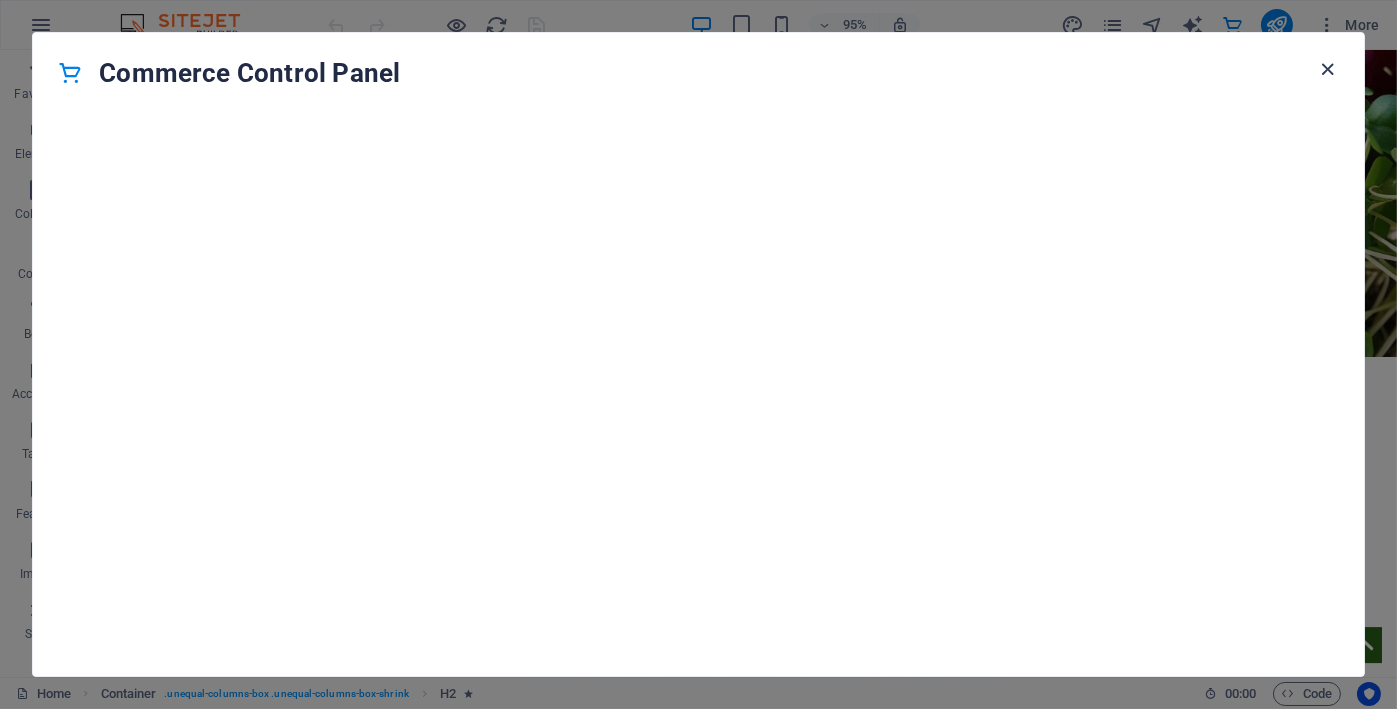 click at bounding box center (1328, 69) 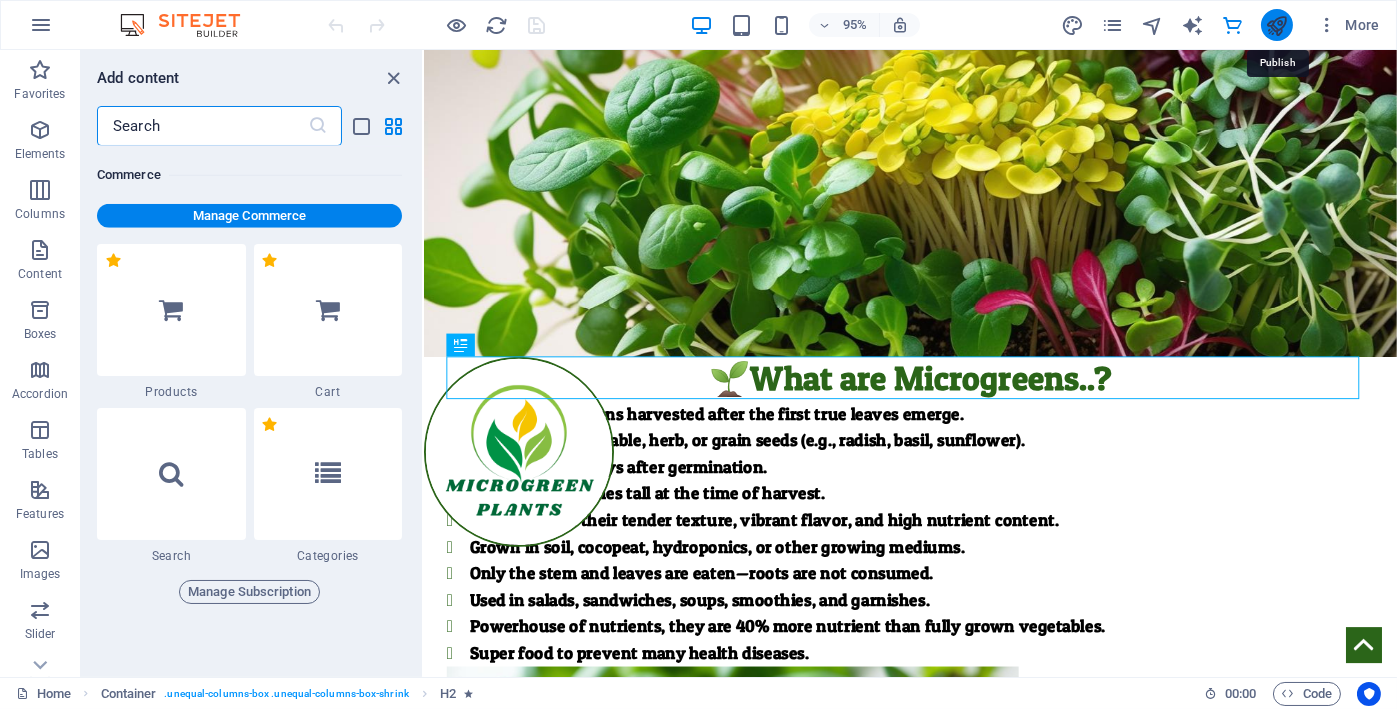 click at bounding box center [1276, 25] 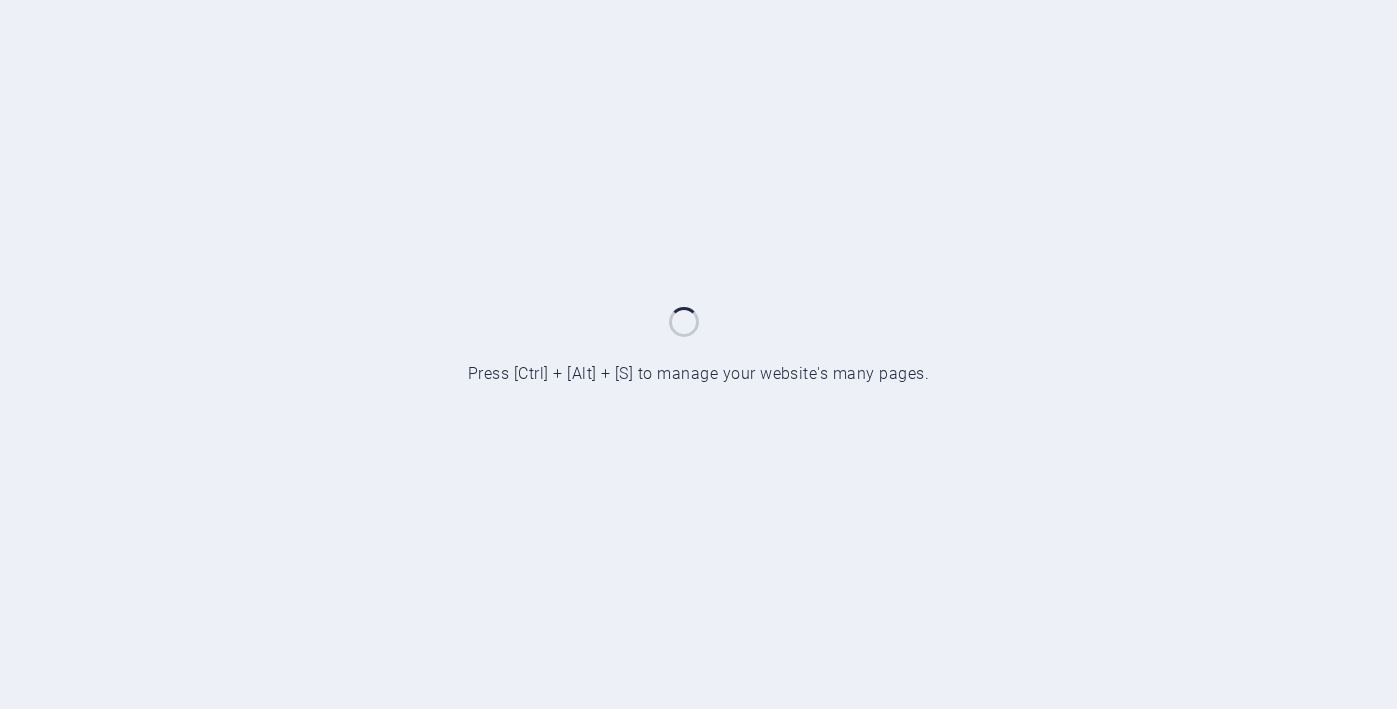 scroll, scrollTop: 0, scrollLeft: 0, axis: both 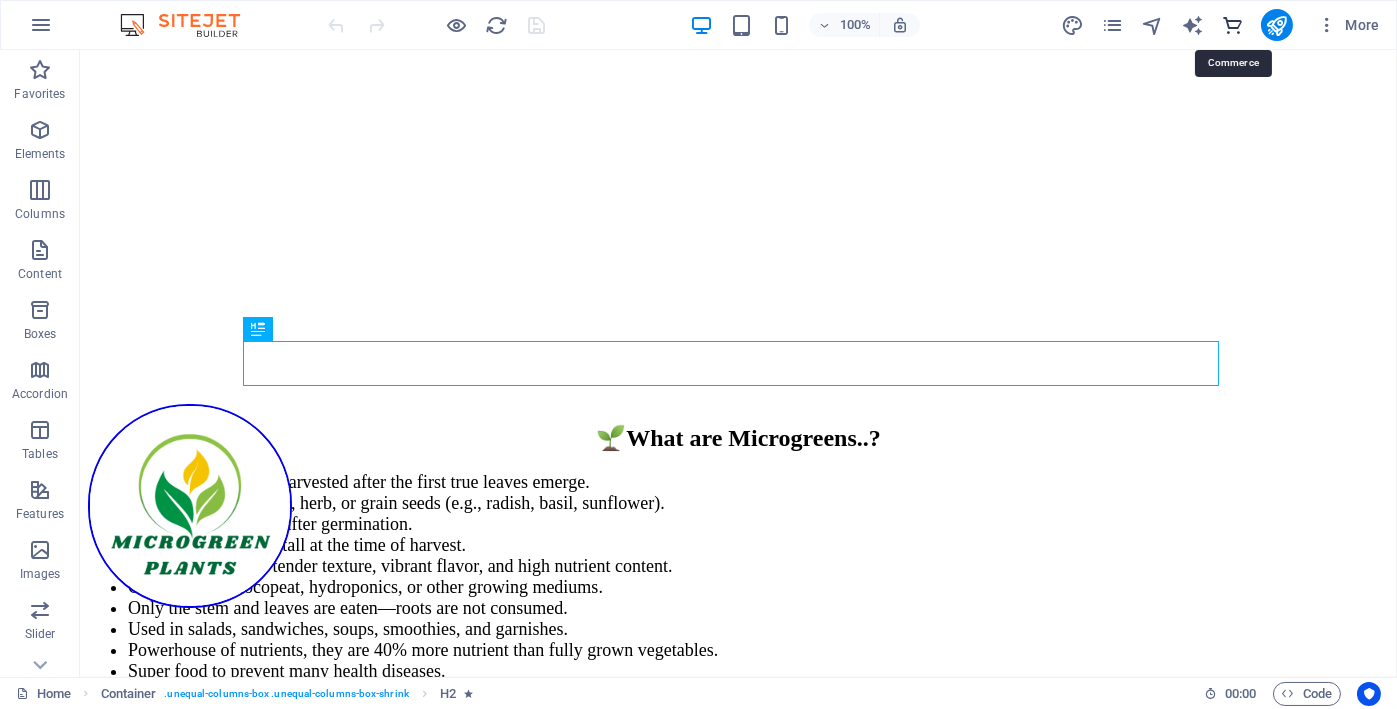 click at bounding box center [1232, 25] 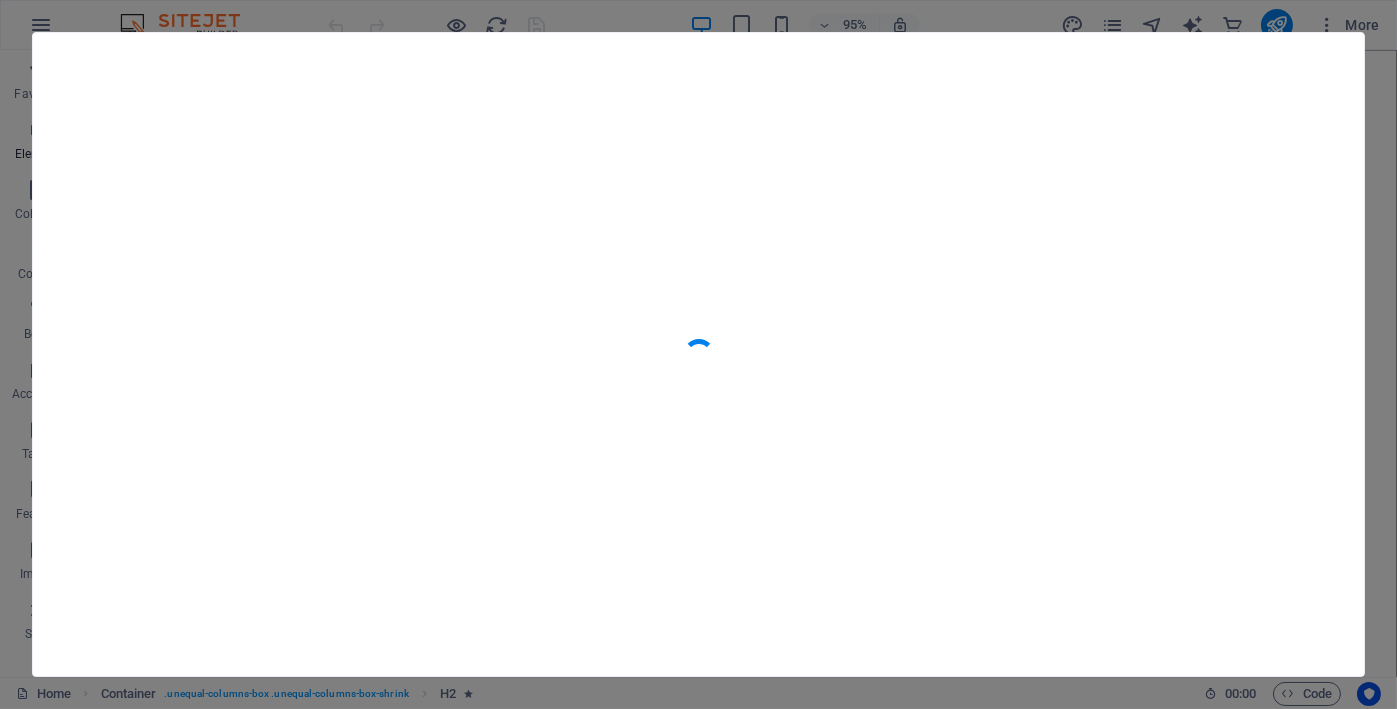 scroll, scrollTop: 19434, scrollLeft: 0, axis: vertical 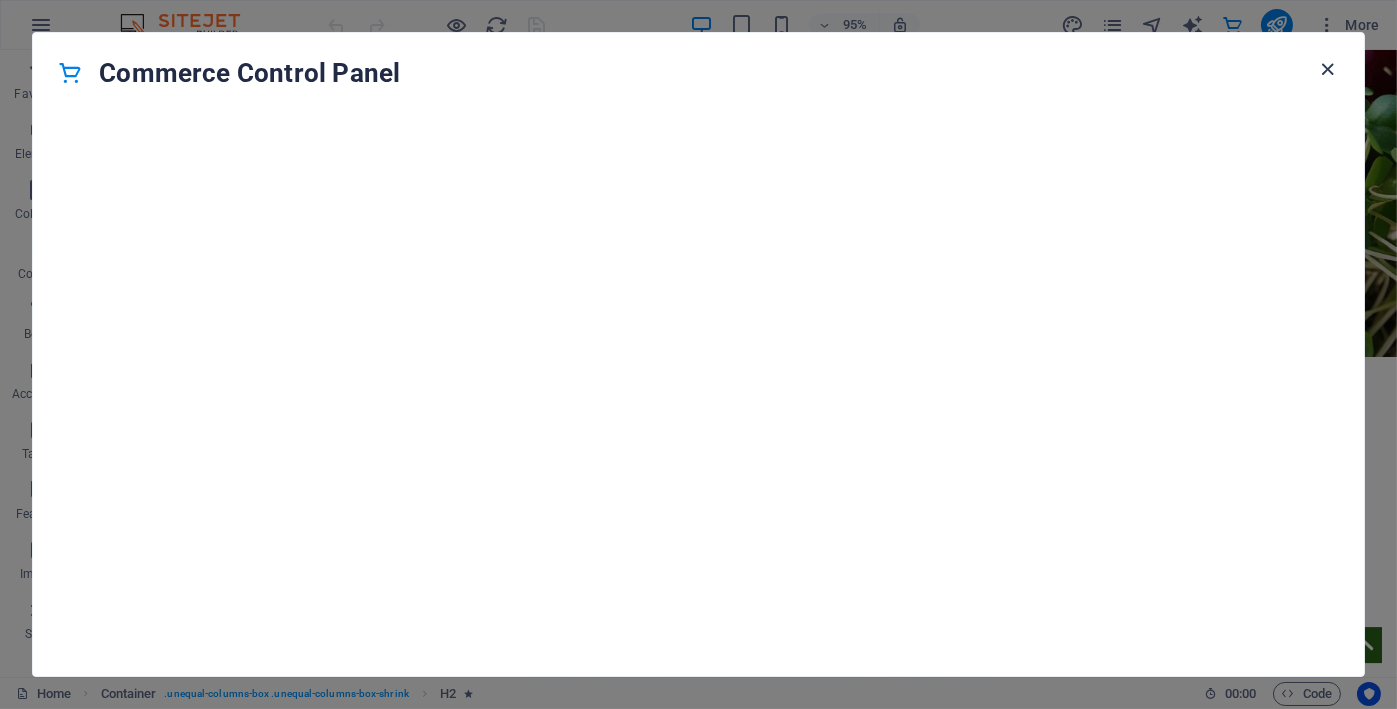 click at bounding box center [1328, 69] 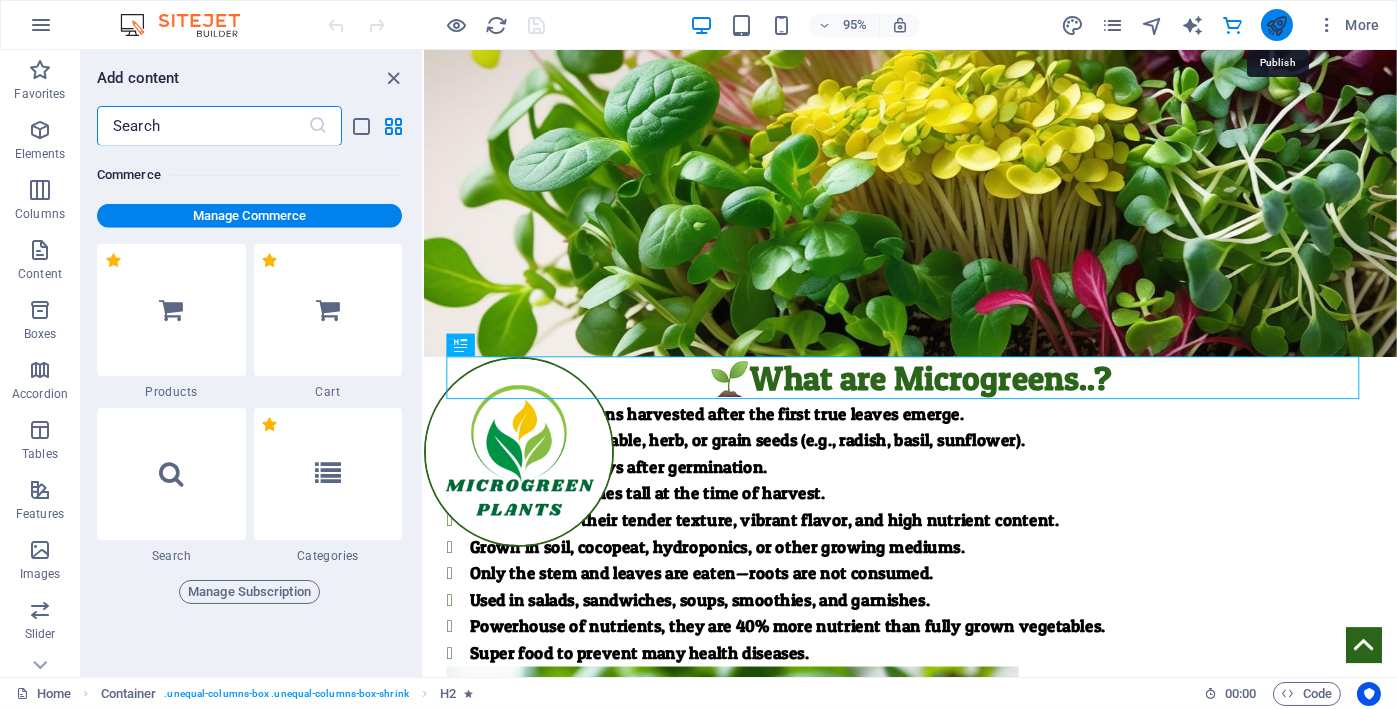 click at bounding box center (1276, 25) 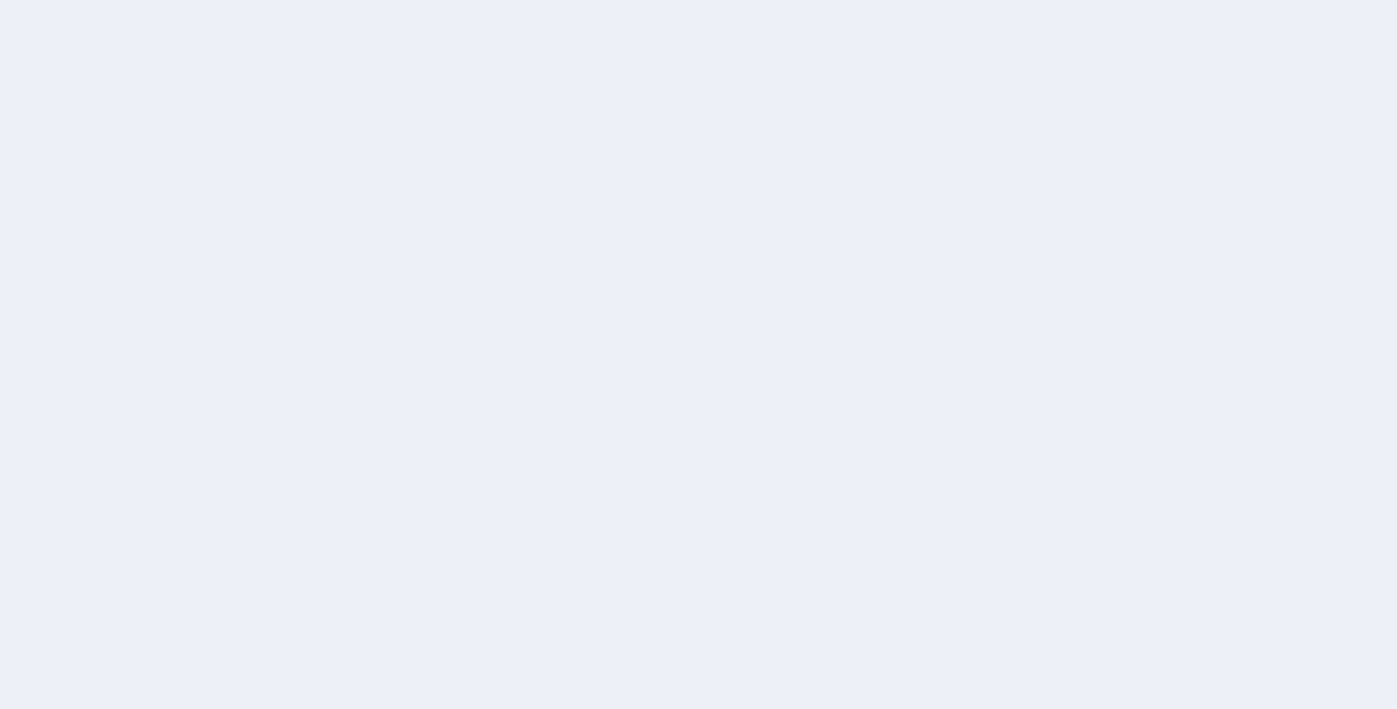 scroll, scrollTop: 0, scrollLeft: 0, axis: both 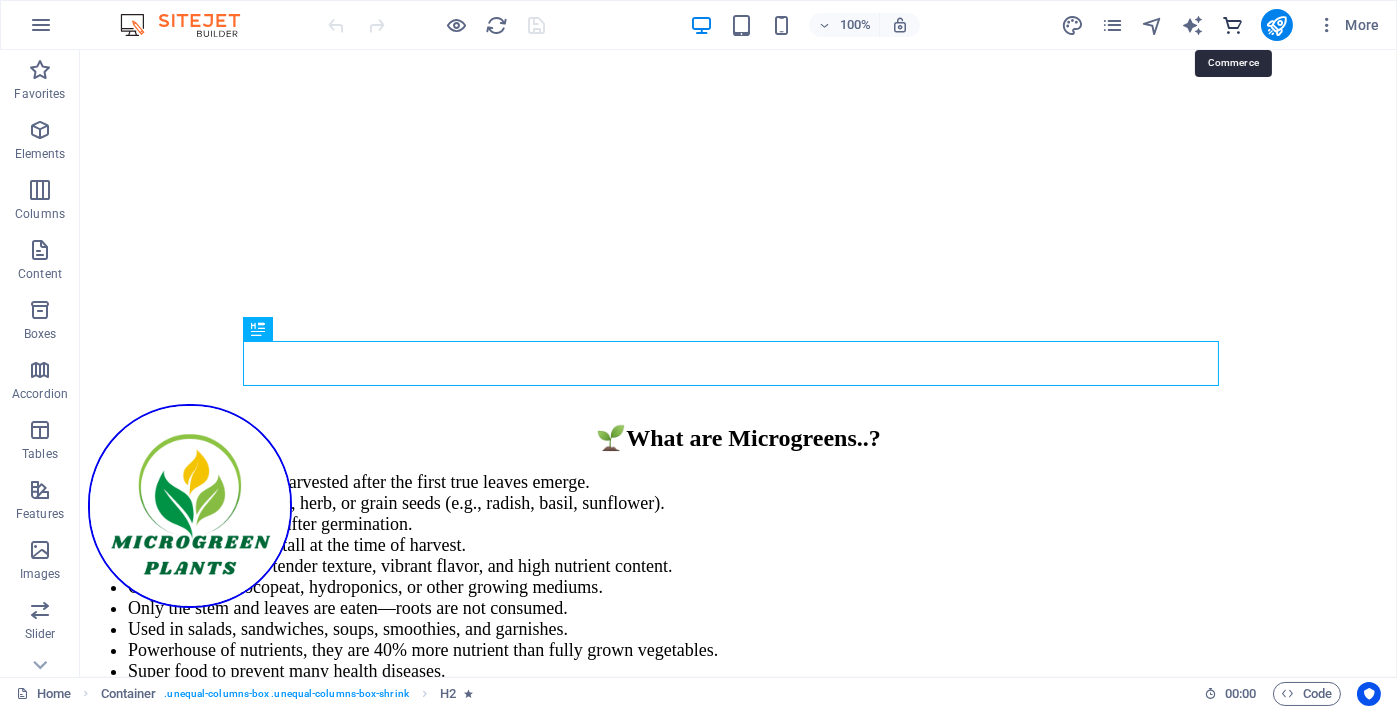 click at bounding box center (1232, 25) 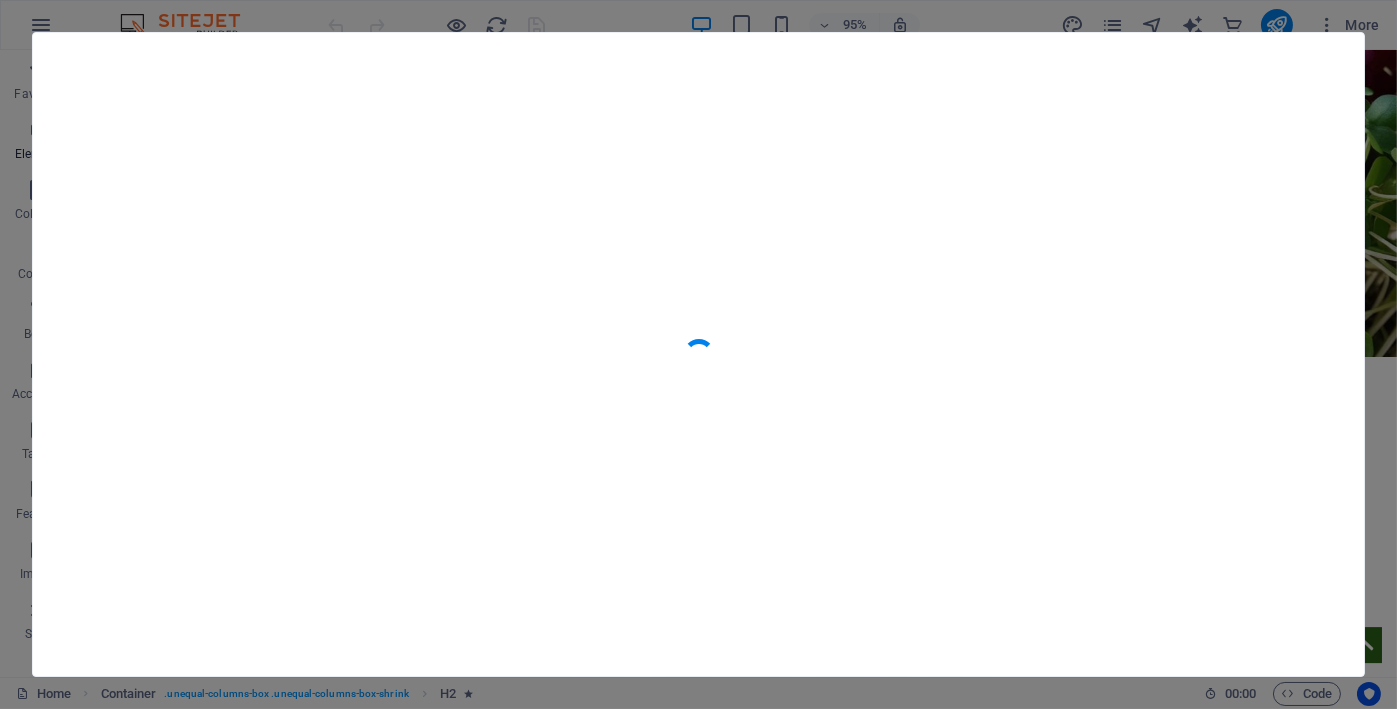 scroll, scrollTop: 19434, scrollLeft: 0, axis: vertical 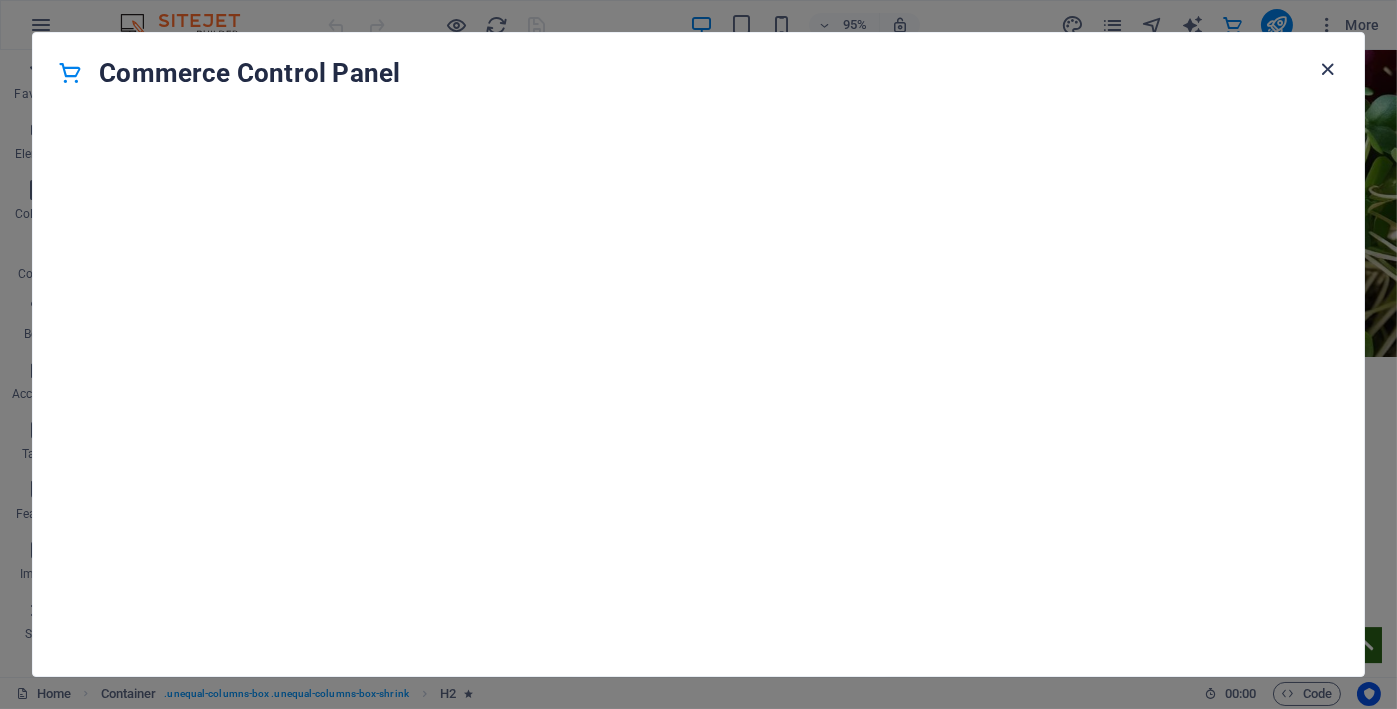 click at bounding box center (1328, 69) 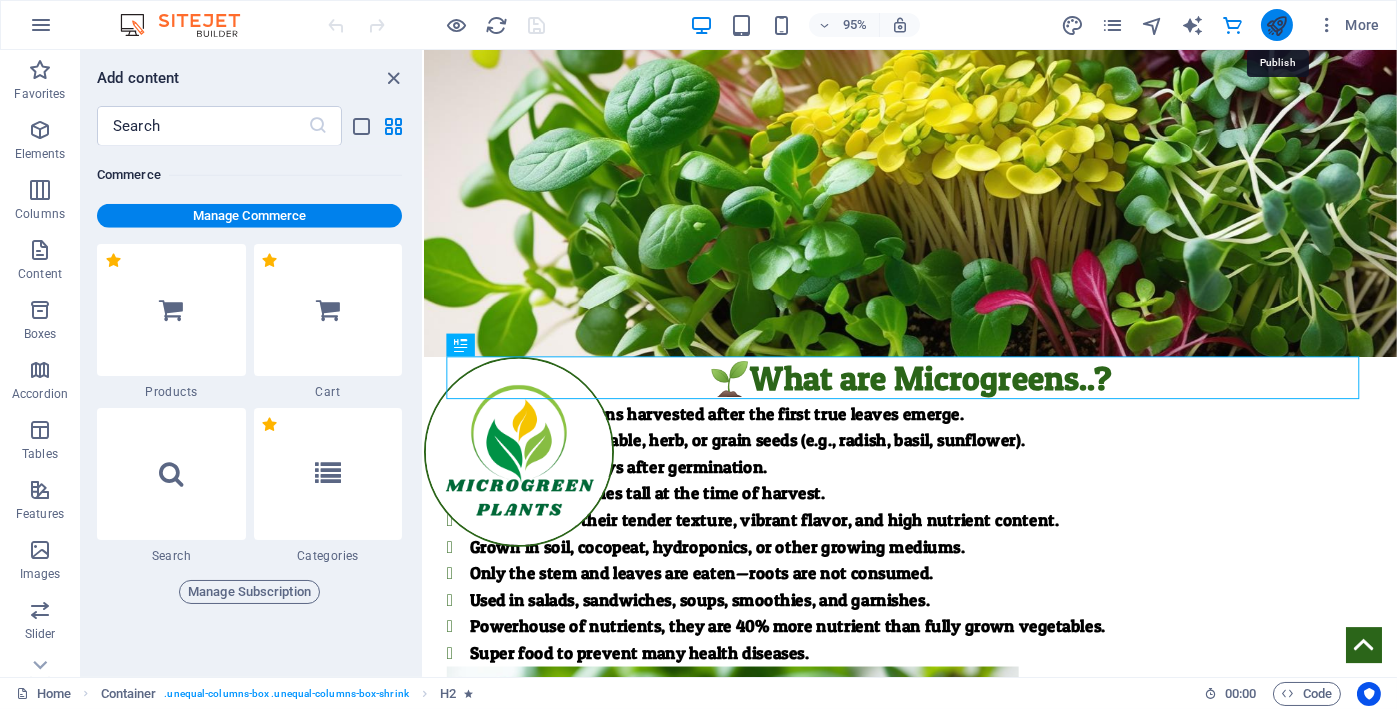click at bounding box center (1276, 25) 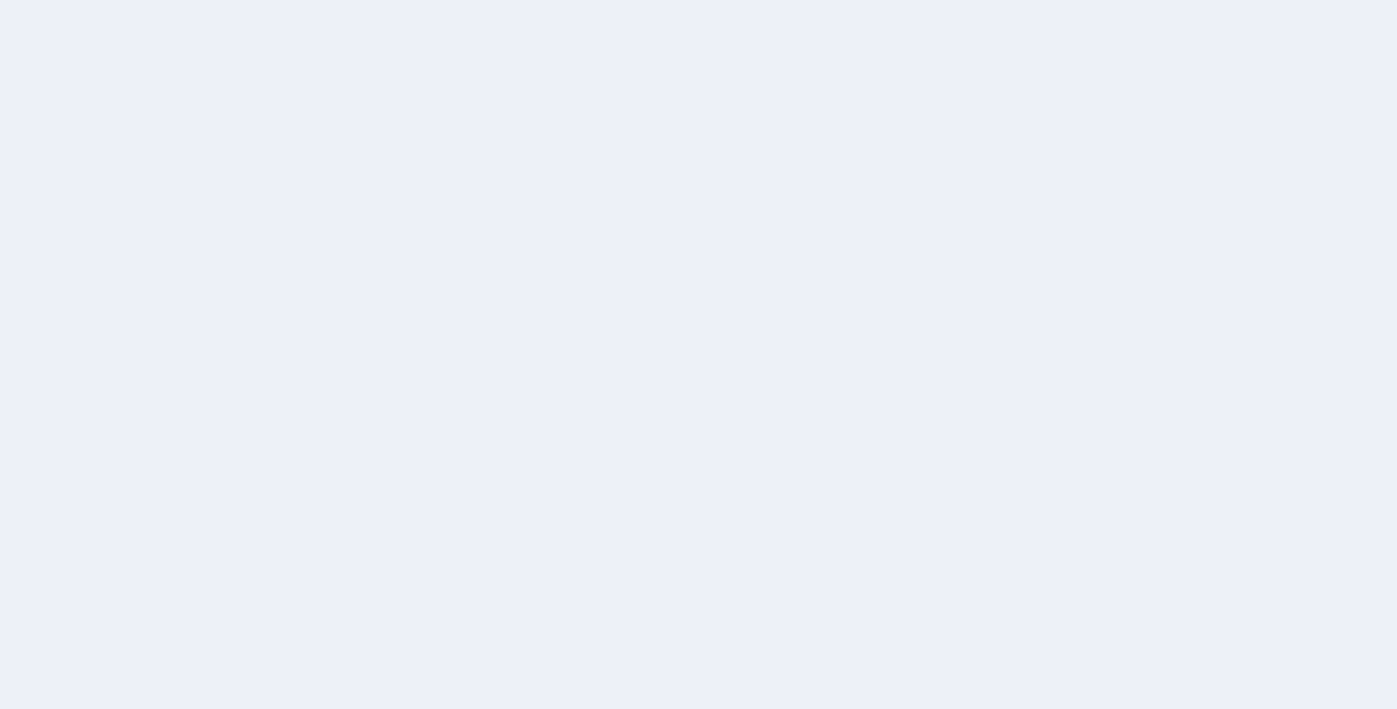 scroll, scrollTop: 0, scrollLeft: 0, axis: both 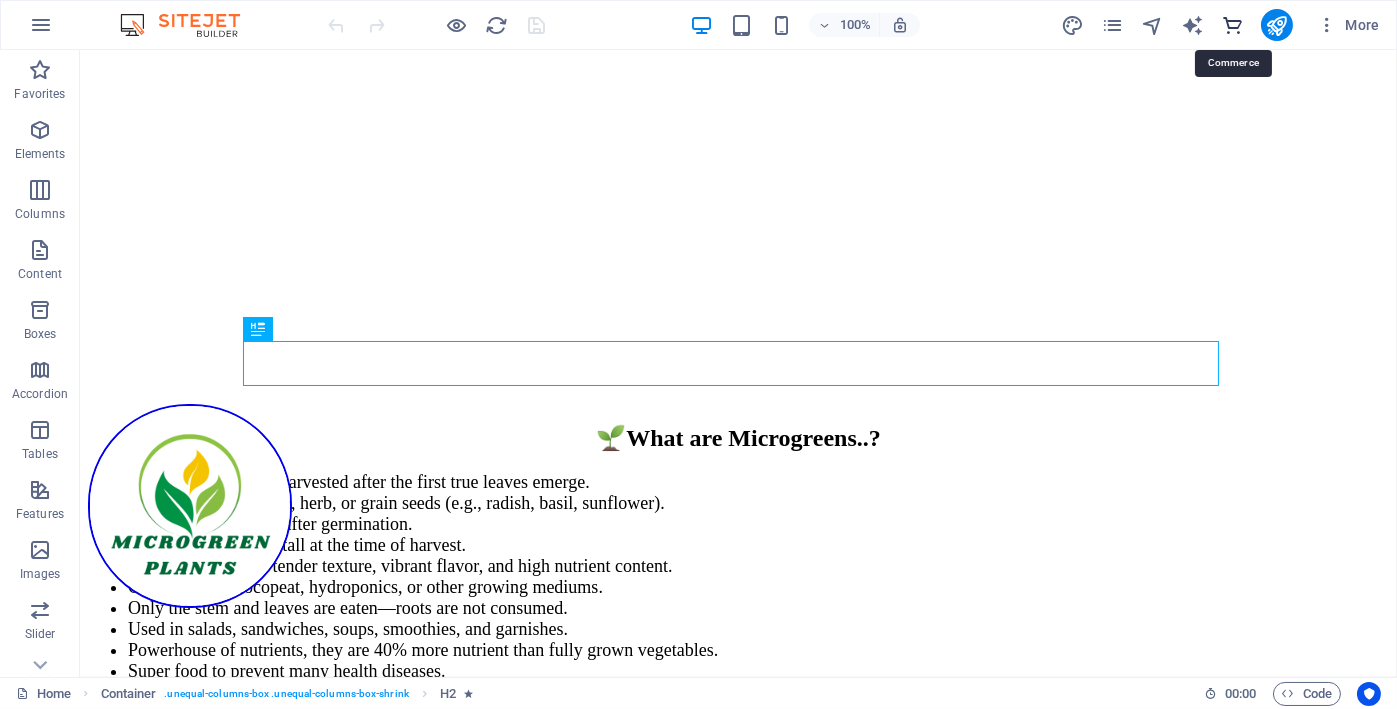 click at bounding box center [1232, 25] 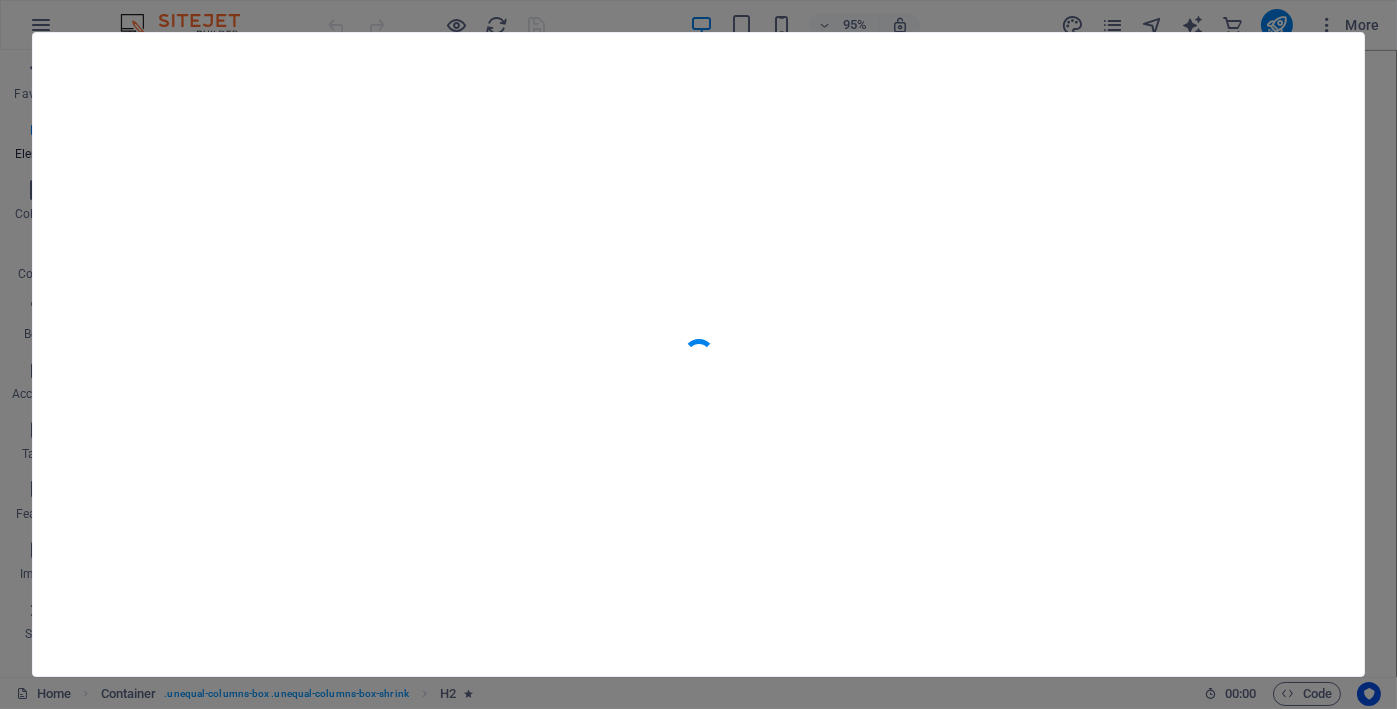 scroll, scrollTop: 19434, scrollLeft: 0, axis: vertical 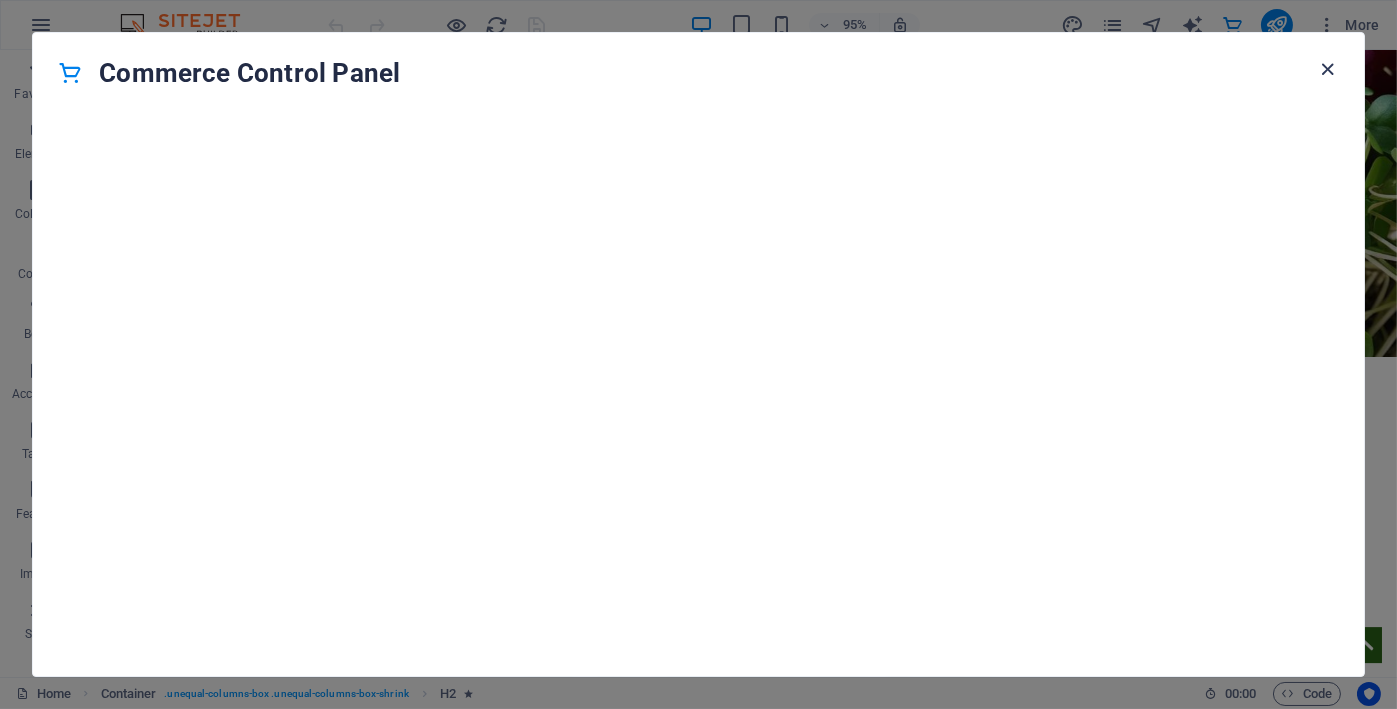 click at bounding box center (1328, 69) 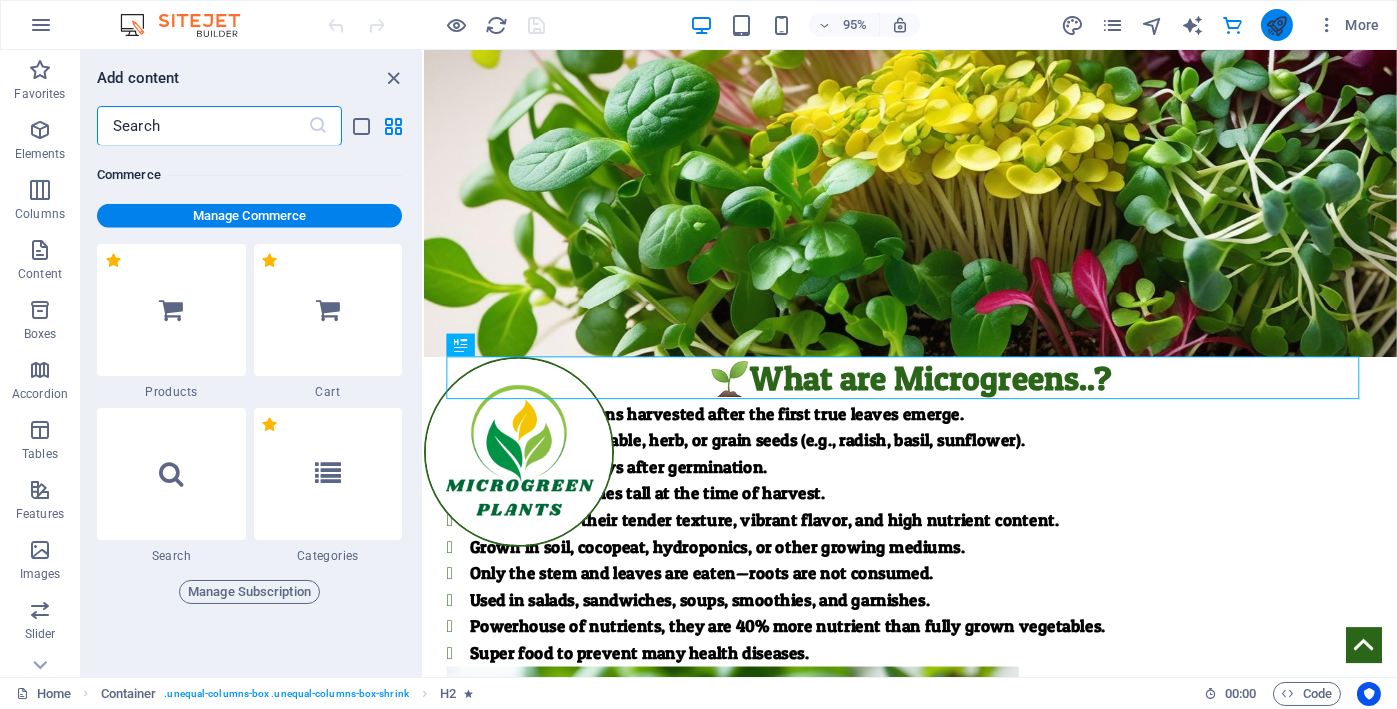 click at bounding box center [1276, 25] 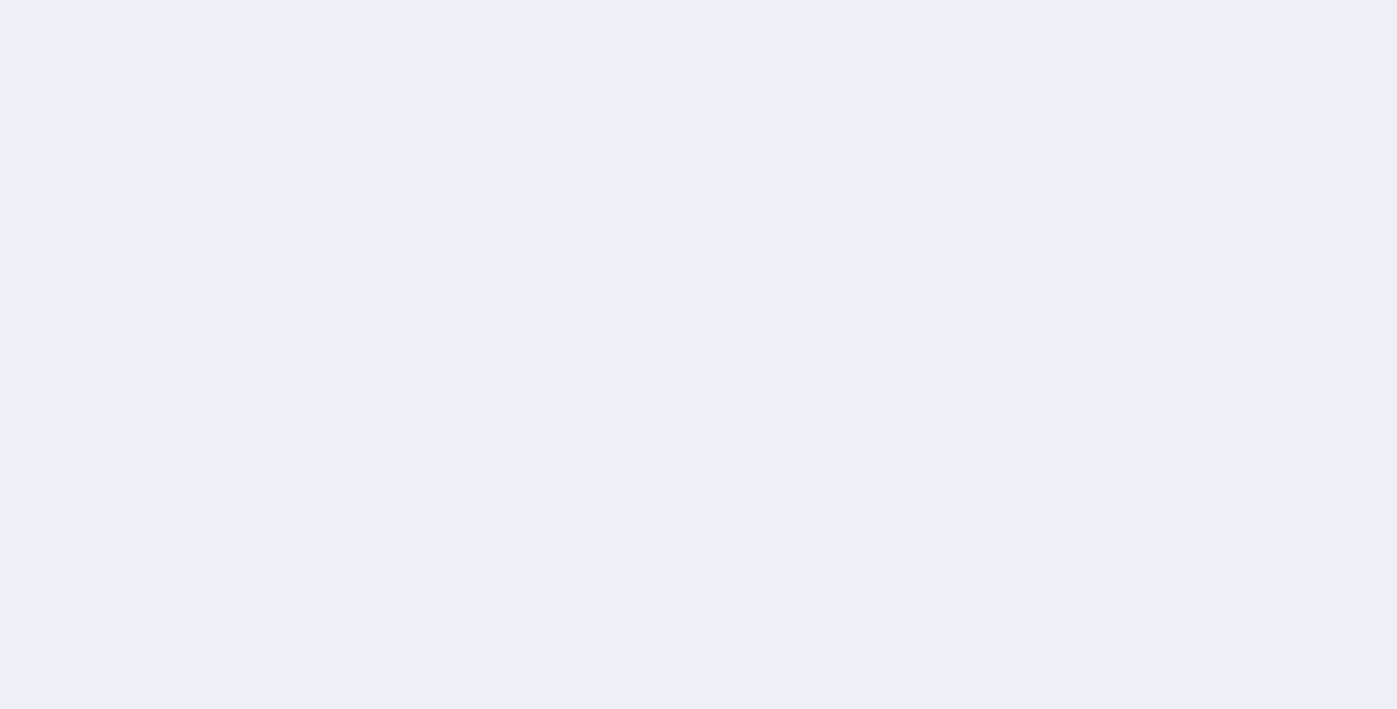 scroll, scrollTop: 0, scrollLeft: 0, axis: both 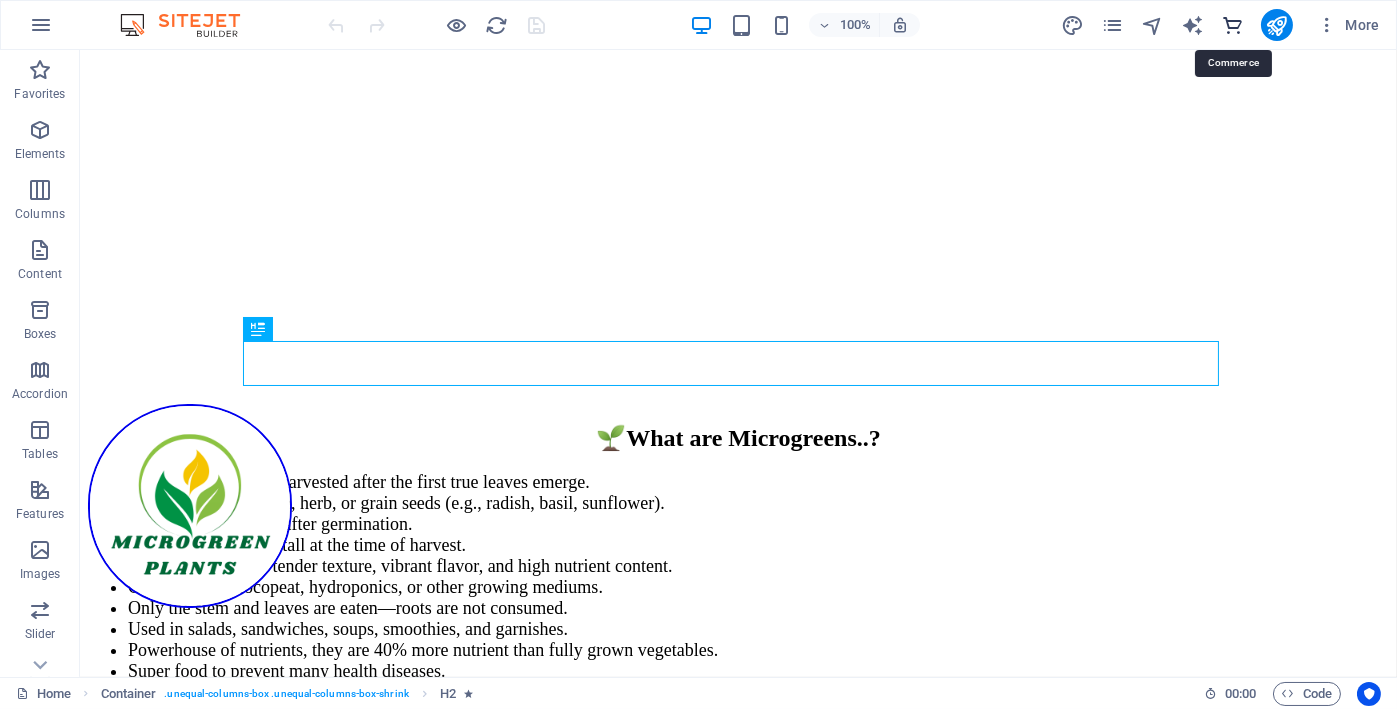 click at bounding box center [1232, 25] 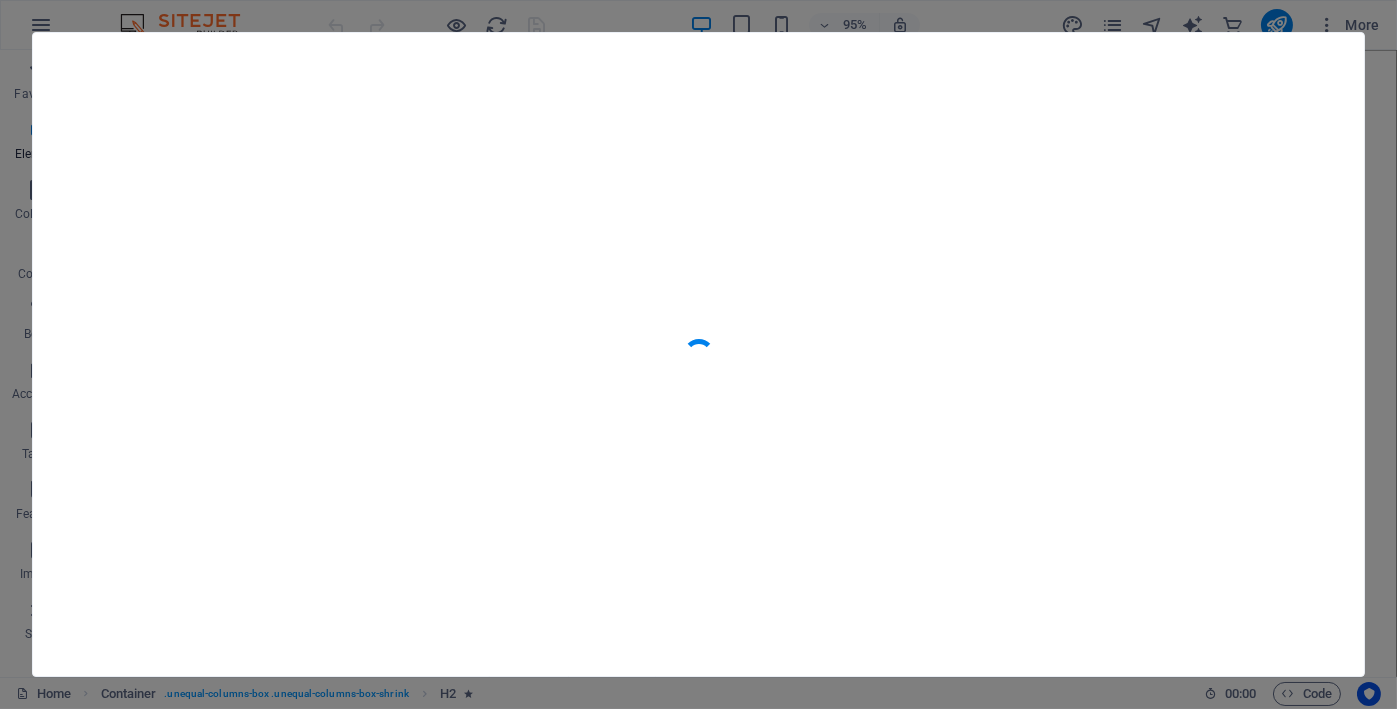 scroll, scrollTop: 19434, scrollLeft: 0, axis: vertical 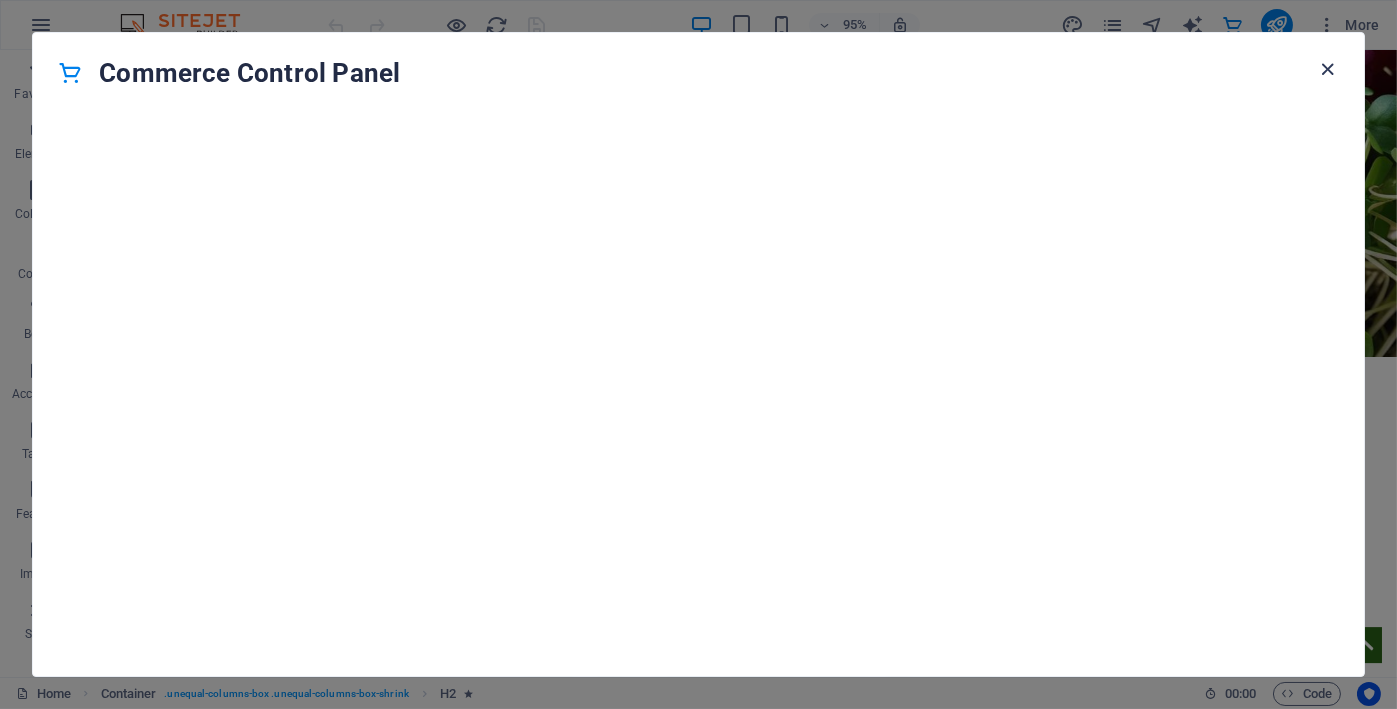 click at bounding box center [1328, 69] 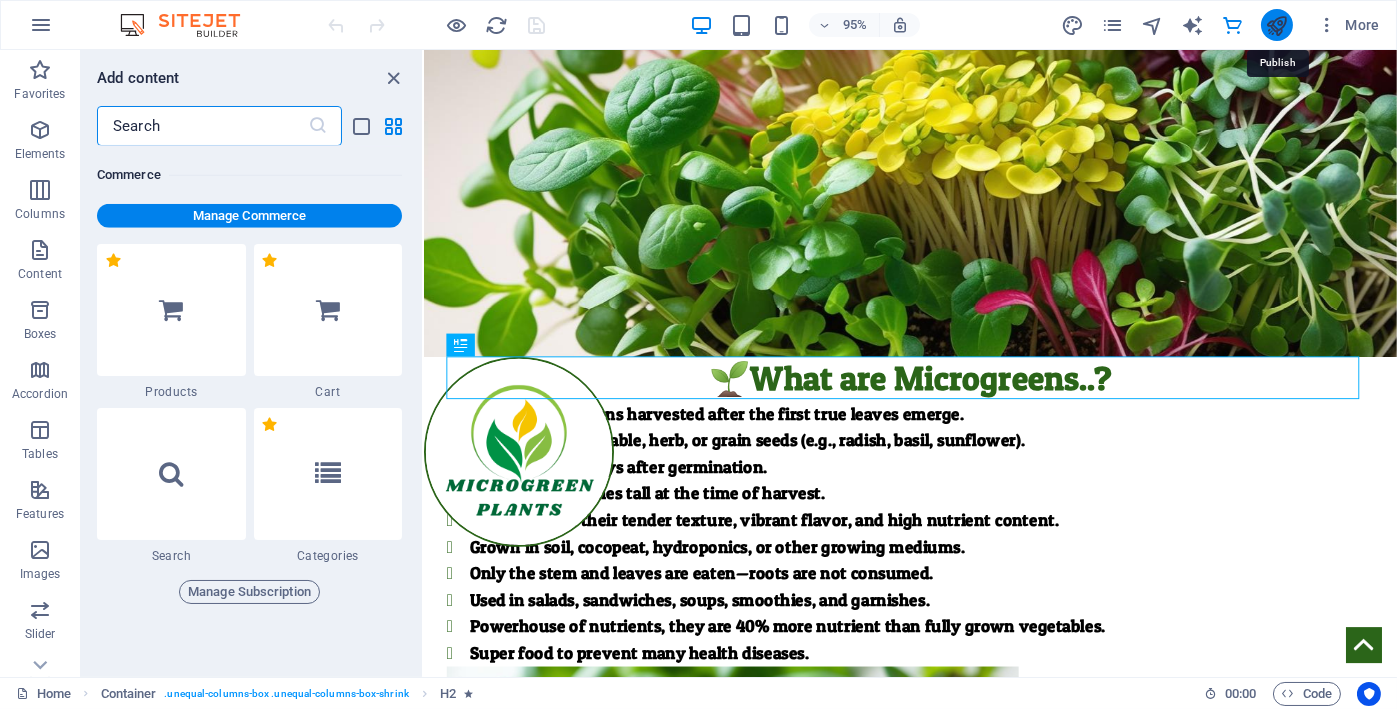 click at bounding box center (1276, 25) 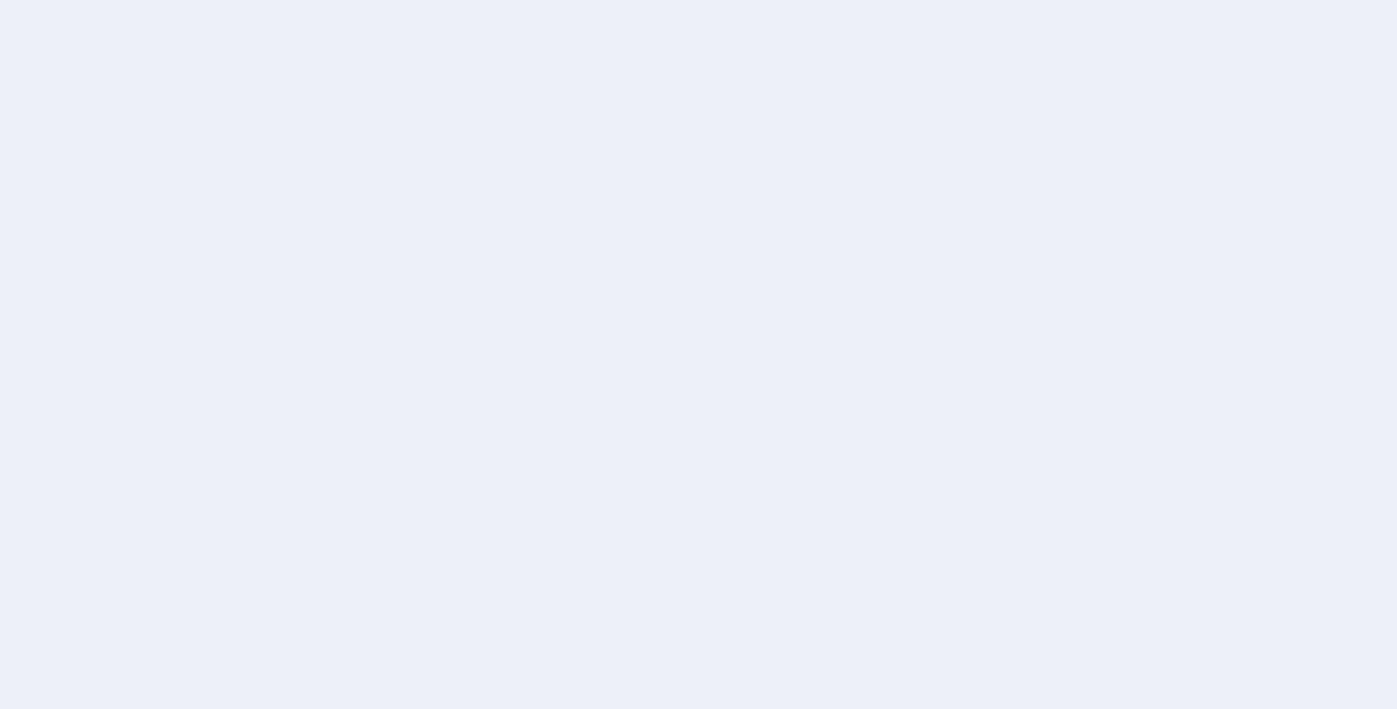 scroll, scrollTop: 0, scrollLeft: 0, axis: both 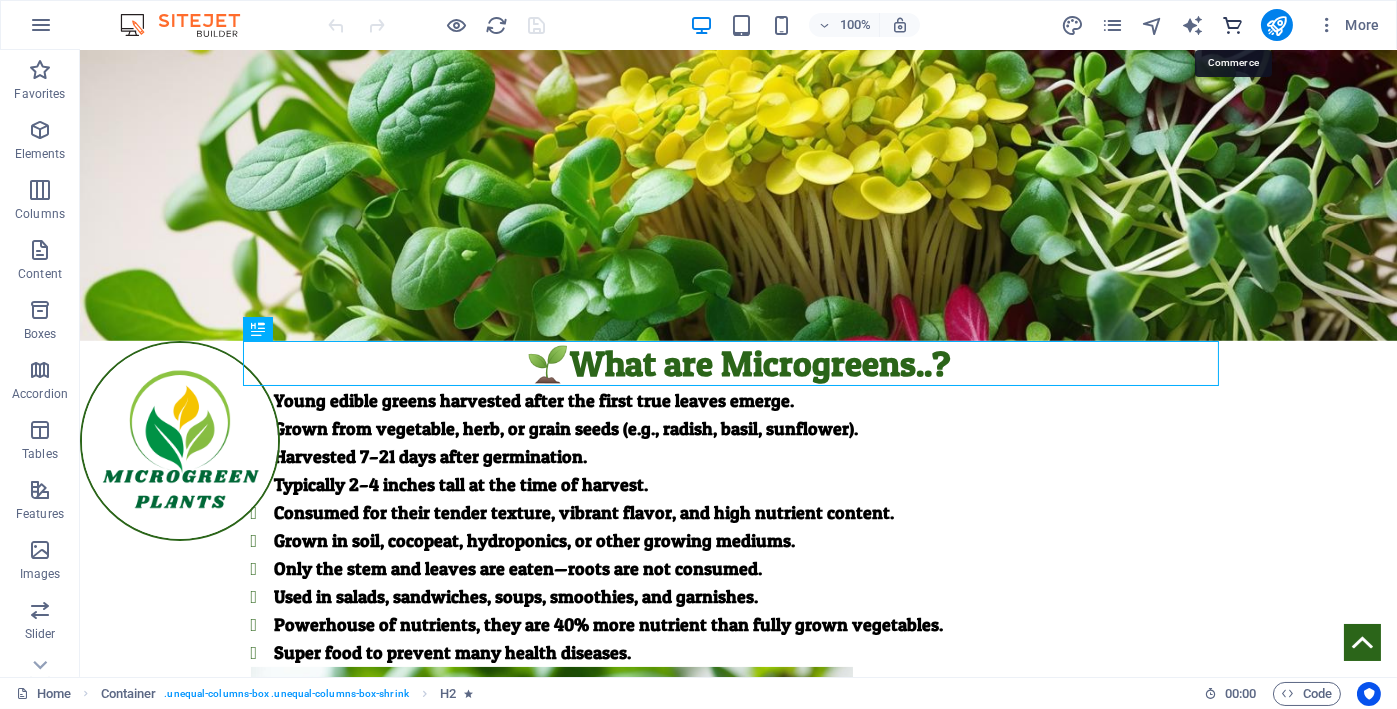 click at bounding box center [1232, 25] 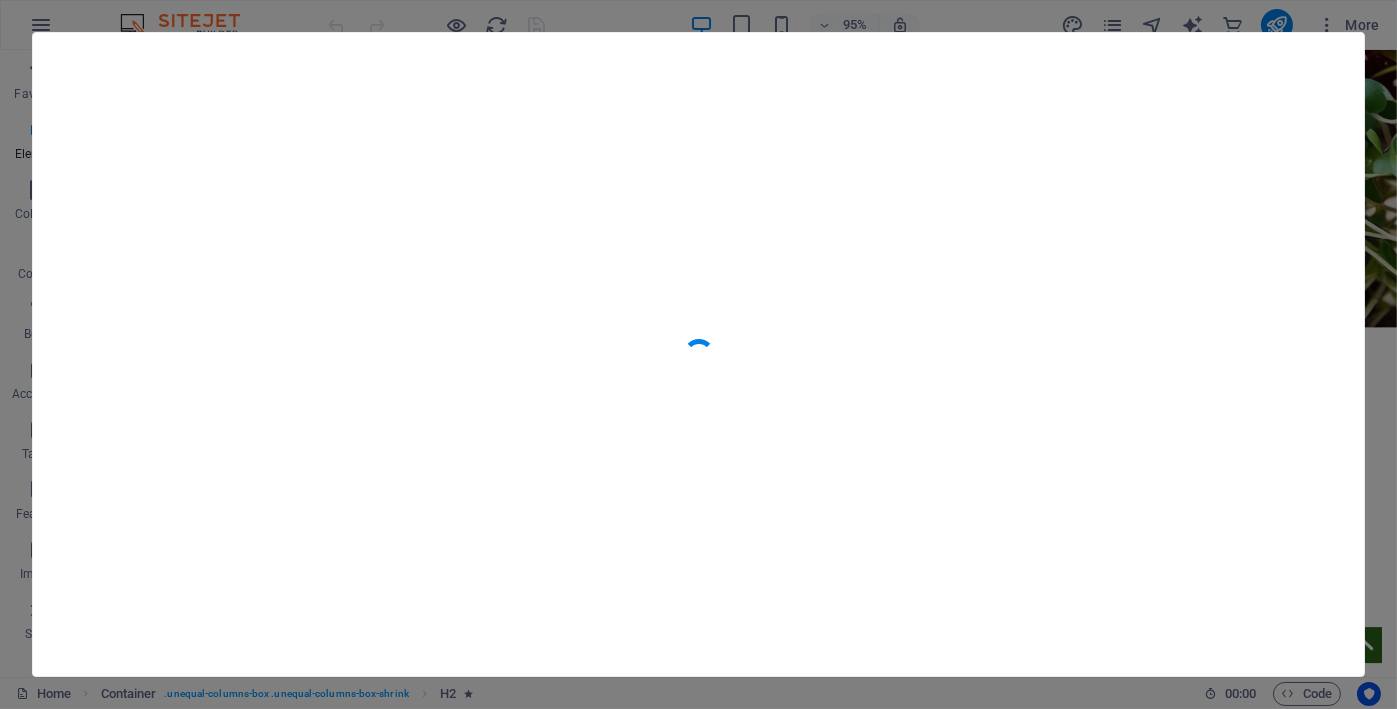 scroll, scrollTop: 19434, scrollLeft: 0, axis: vertical 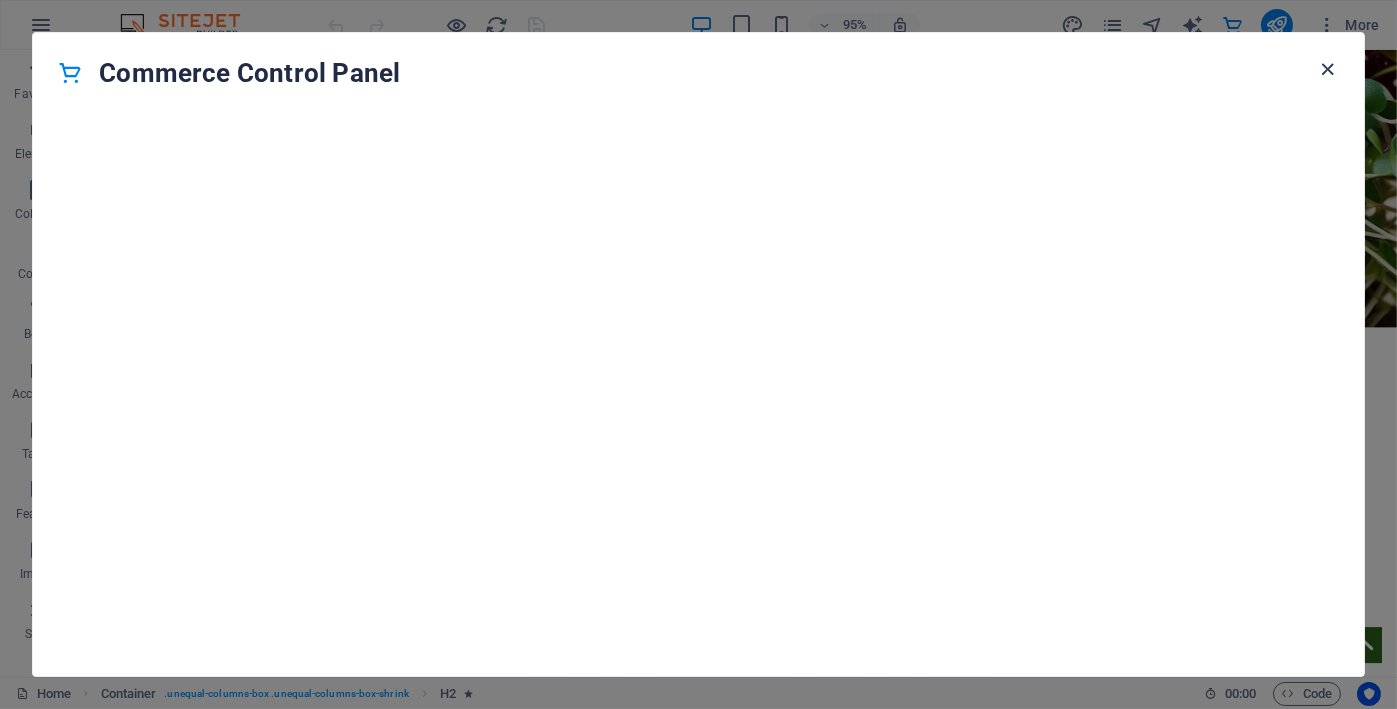 click at bounding box center (1328, 69) 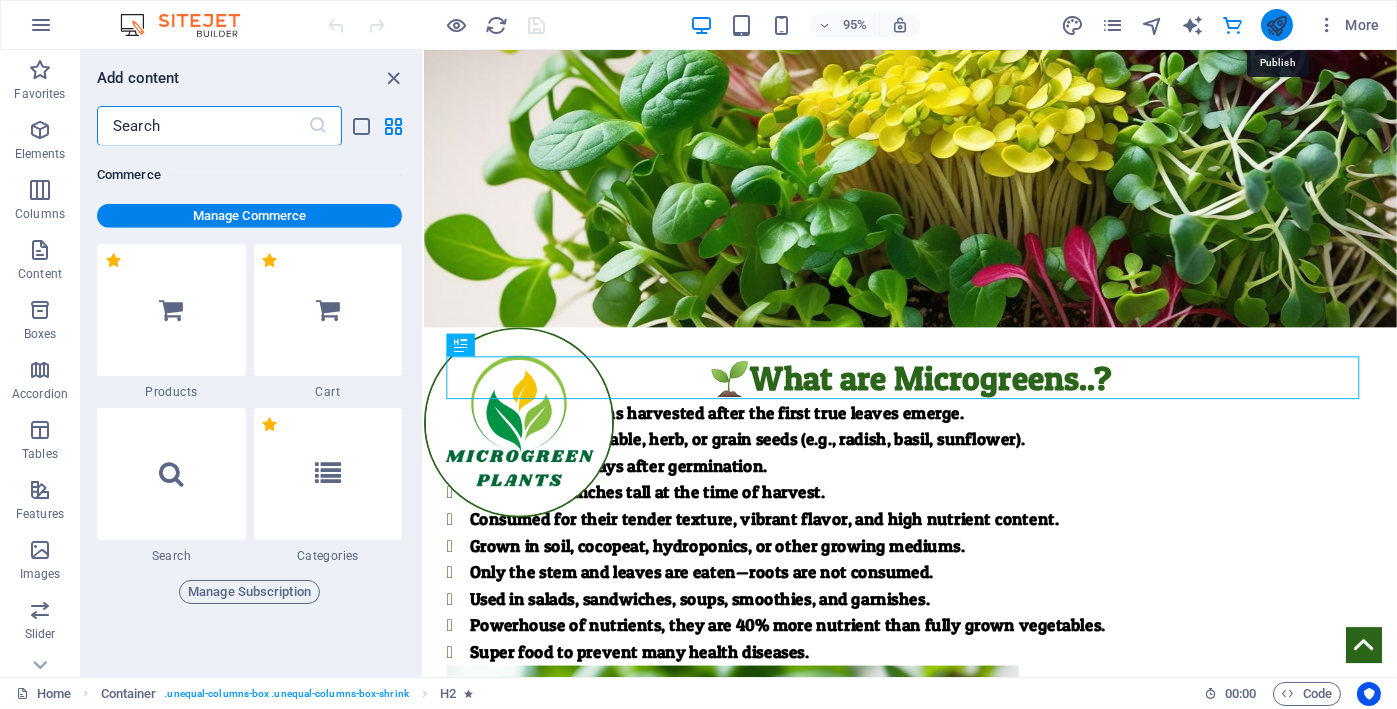 click at bounding box center (1276, 25) 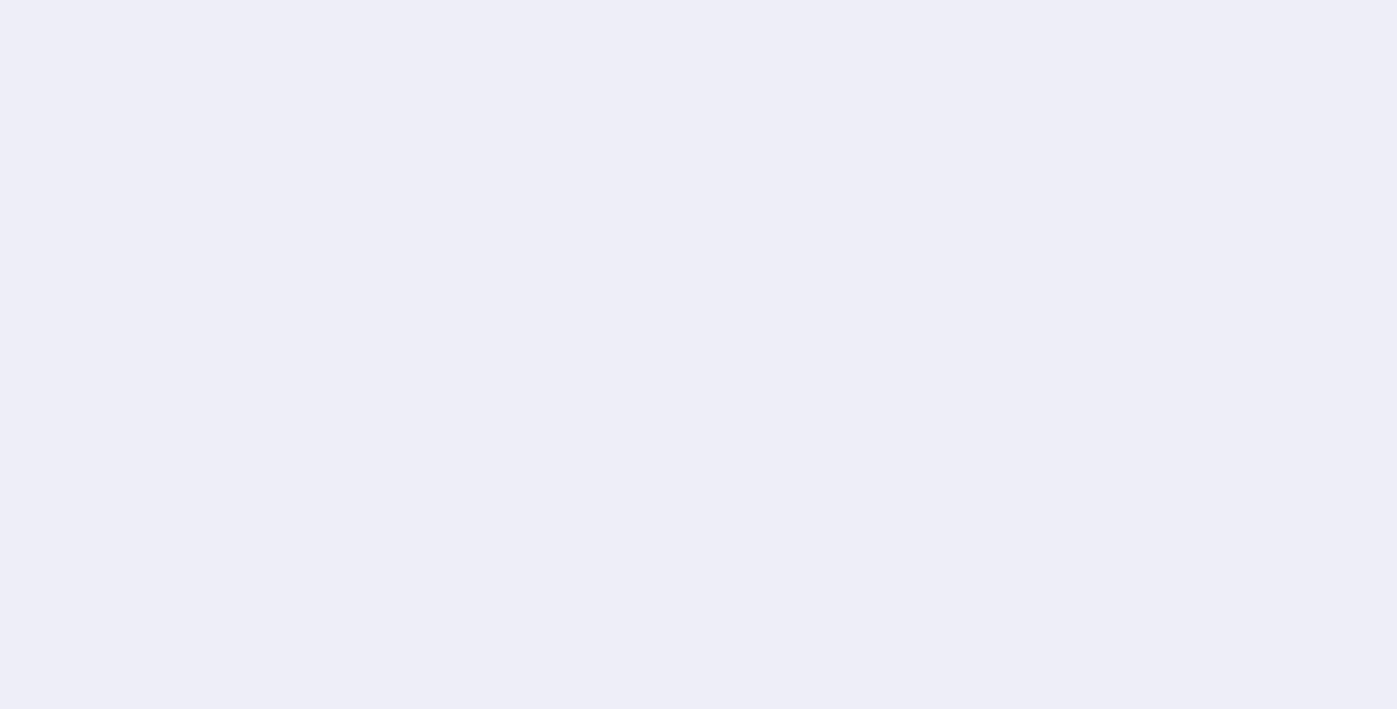scroll, scrollTop: 0, scrollLeft: 0, axis: both 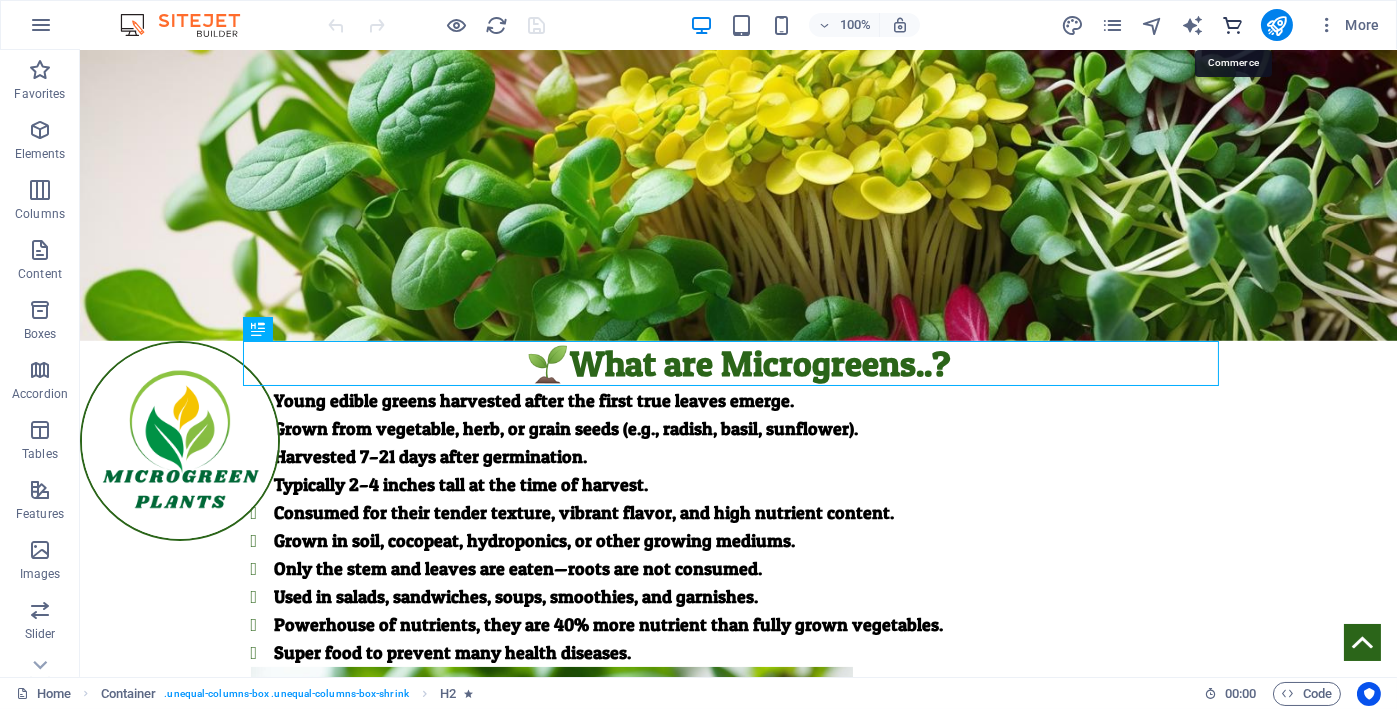 click at bounding box center (1232, 25) 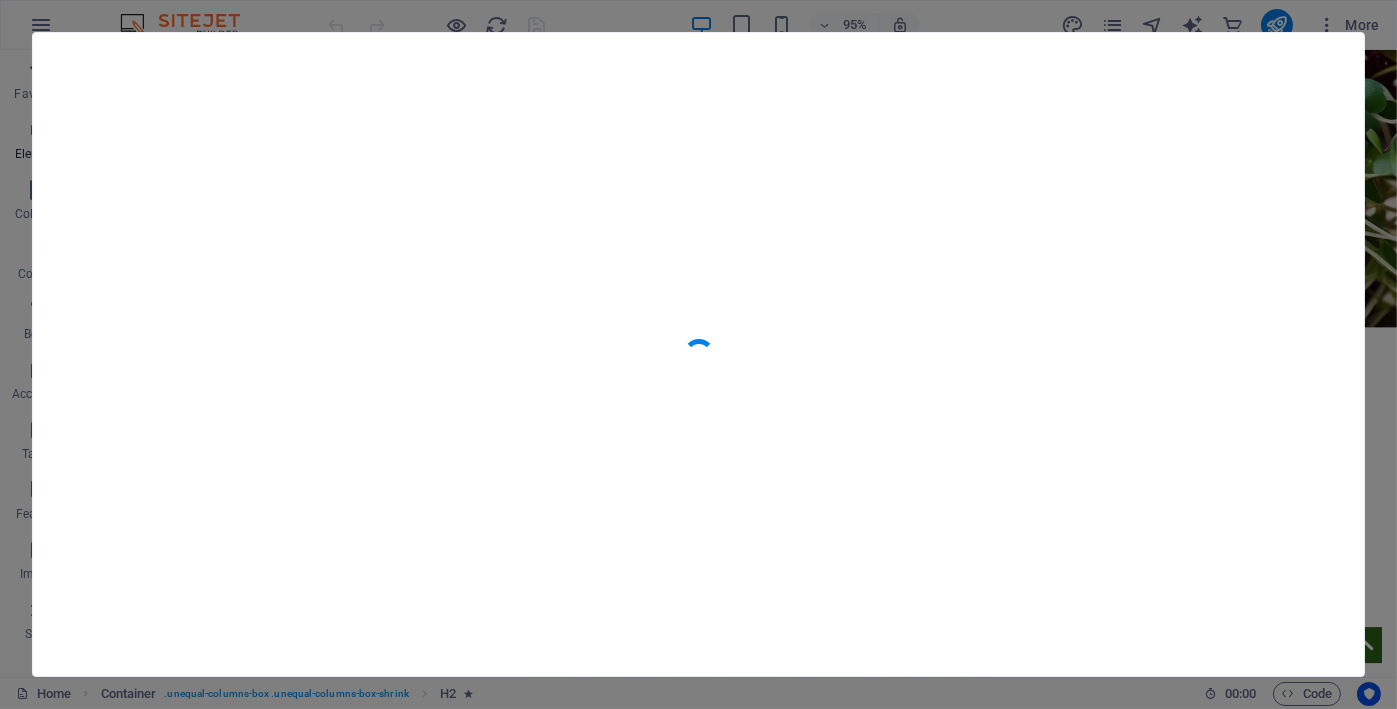 scroll, scrollTop: 19434, scrollLeft: 0, axis: vertical 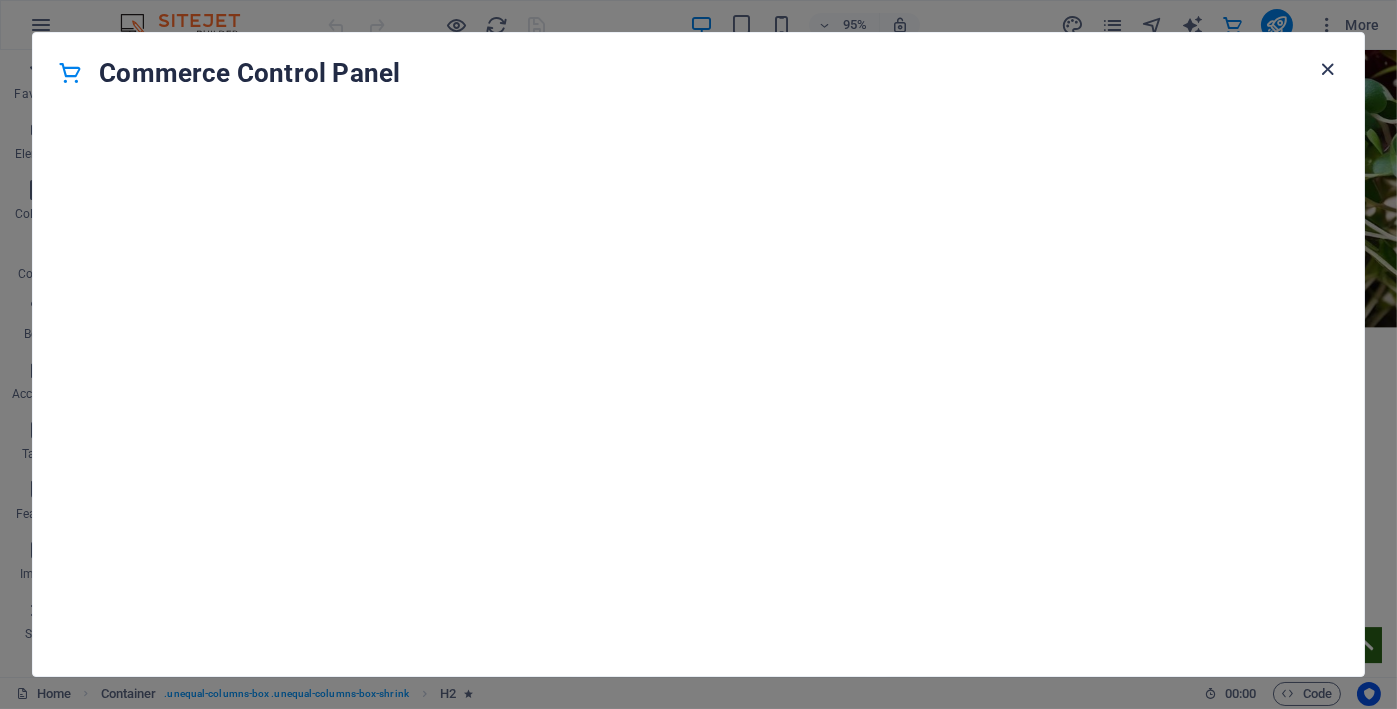 click at bounding box center [1328, 69] 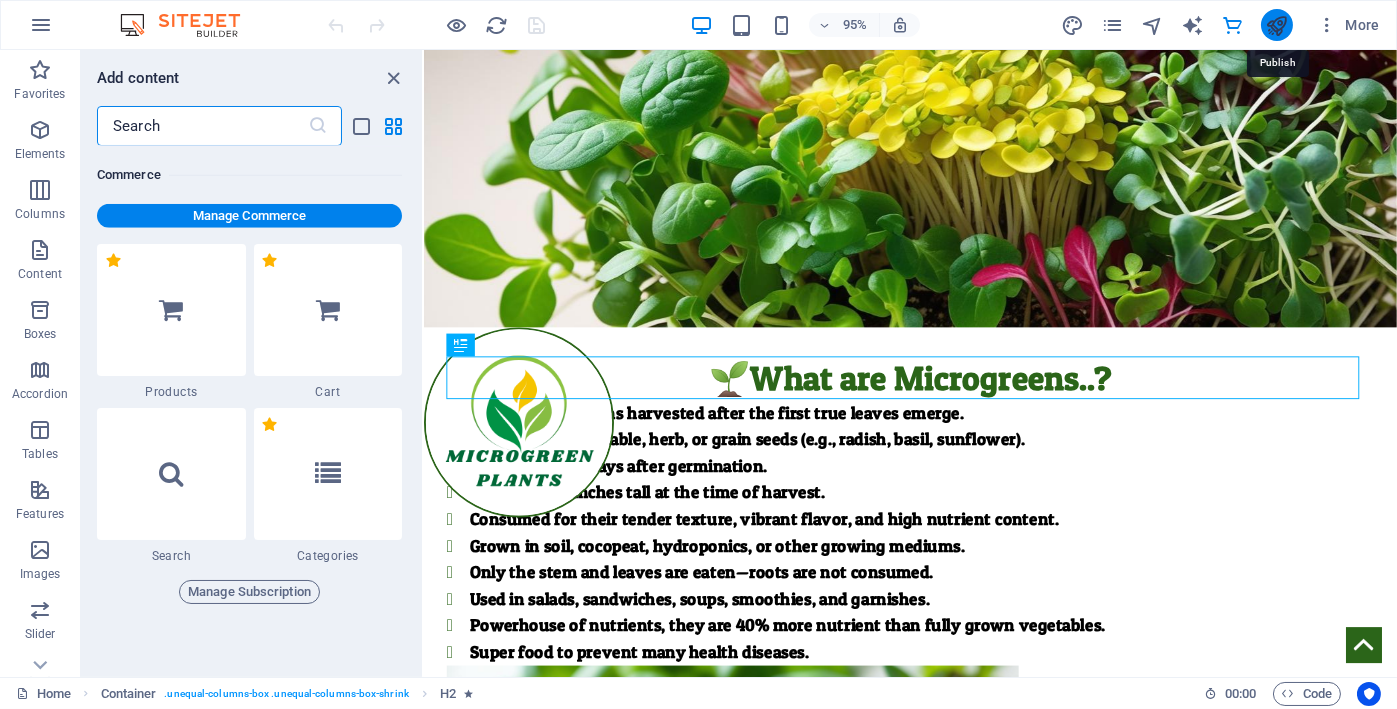 click at bounding box center [1276, 25] 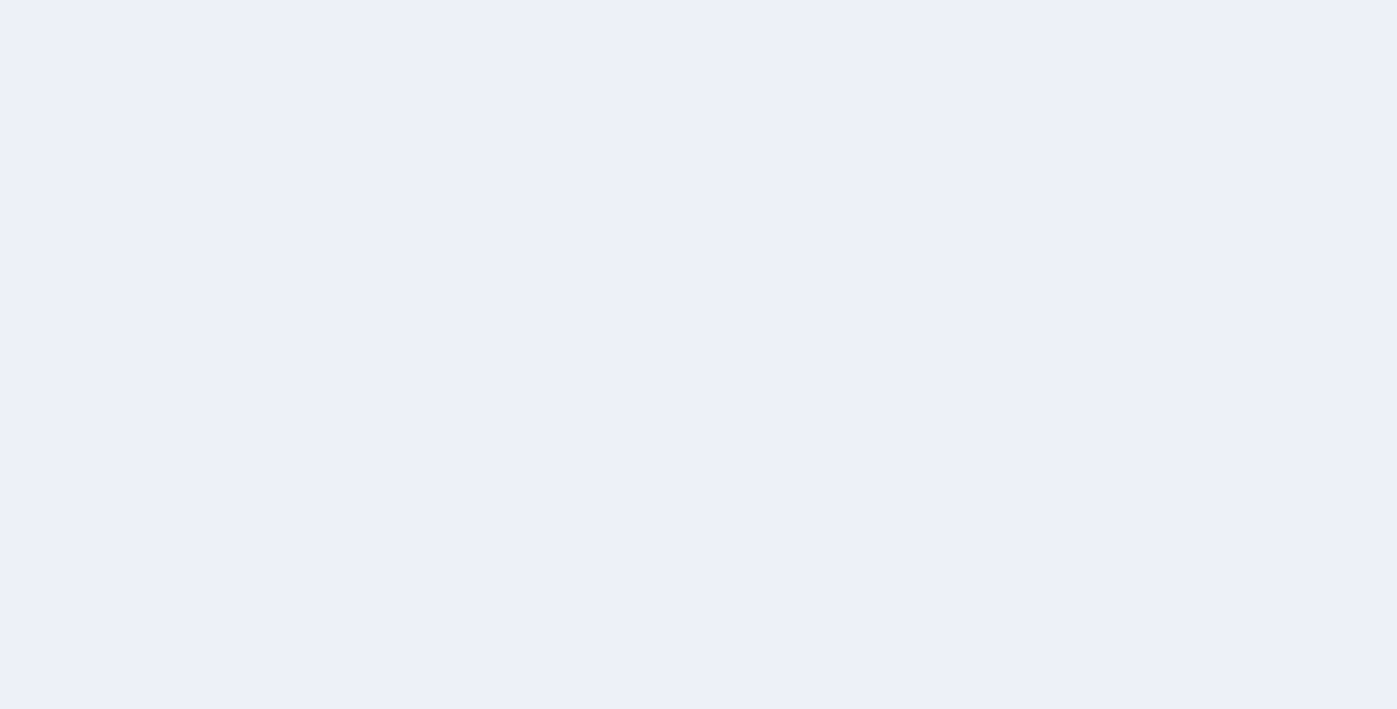 scroll, scrollTop: 0, scrollLeft: 0, axis: both 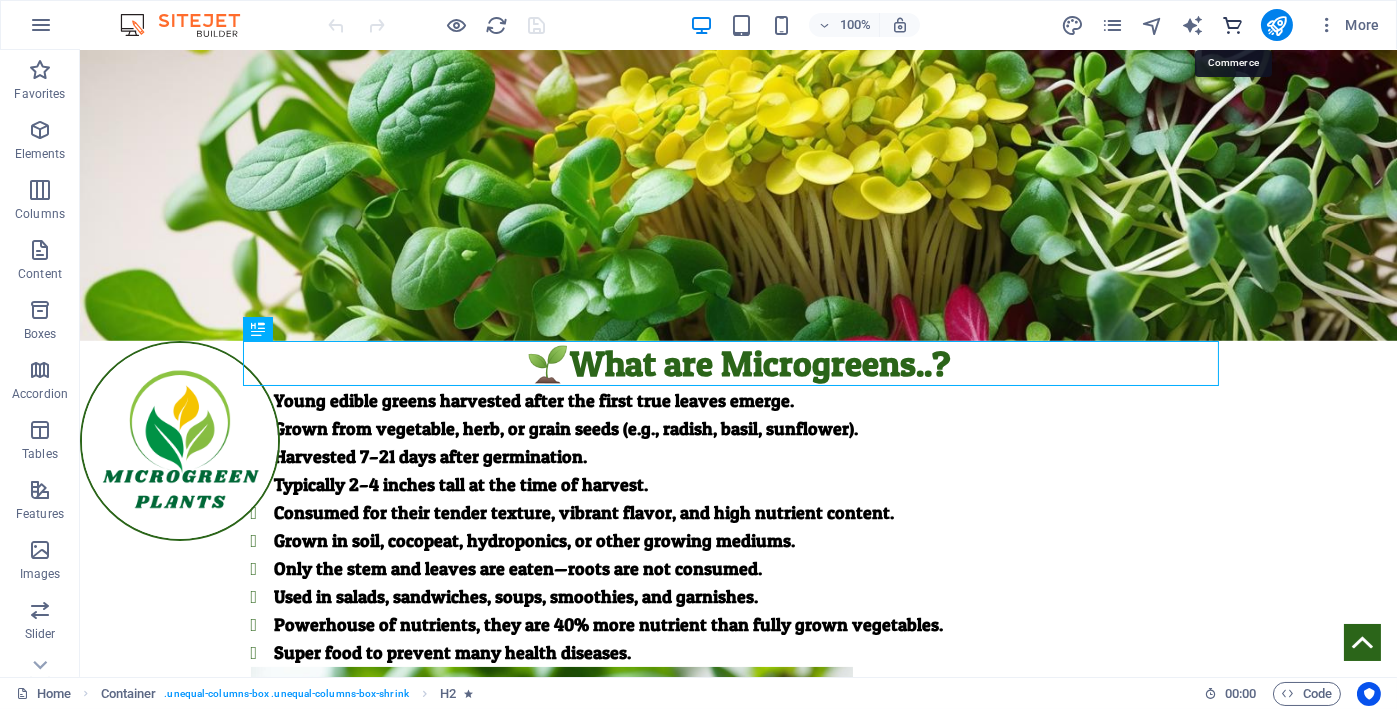 click at bounding box center (1232, 25) 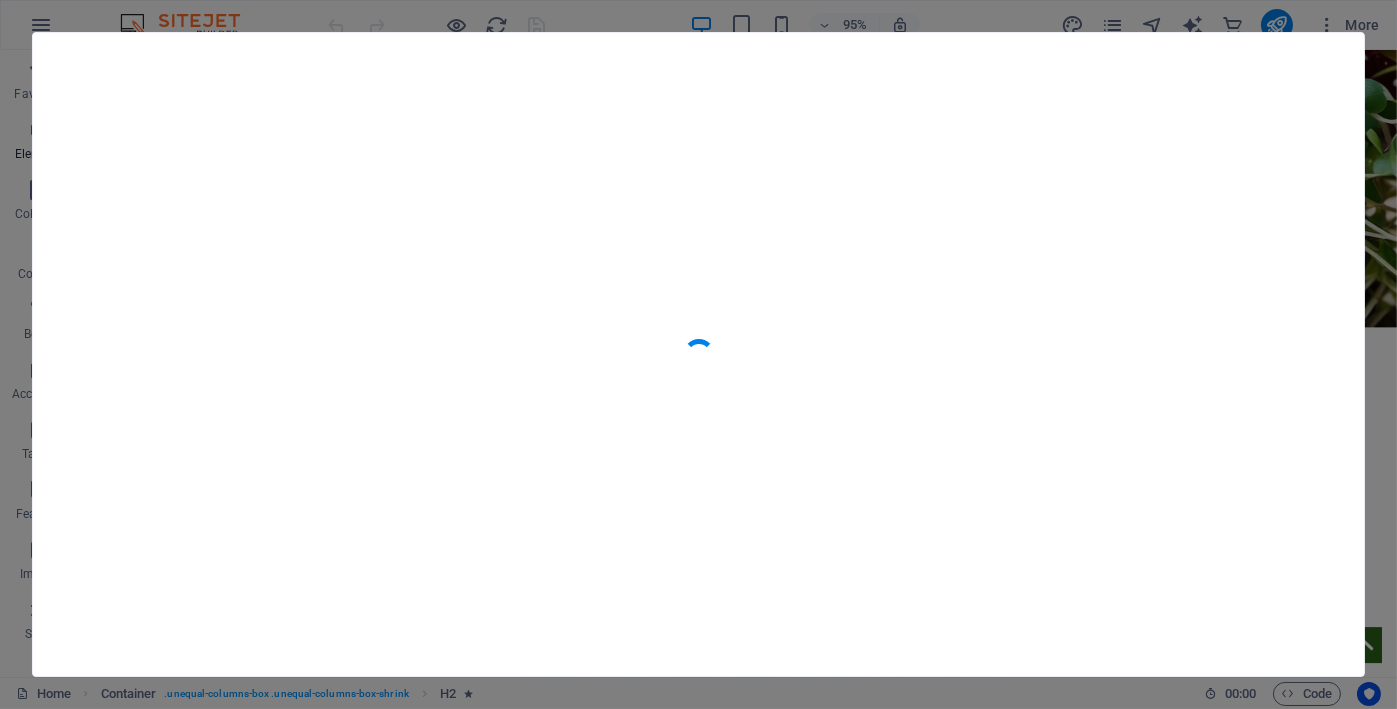 scroll, scrollTop: 19434, scrollLeft: 0, axis: vertical 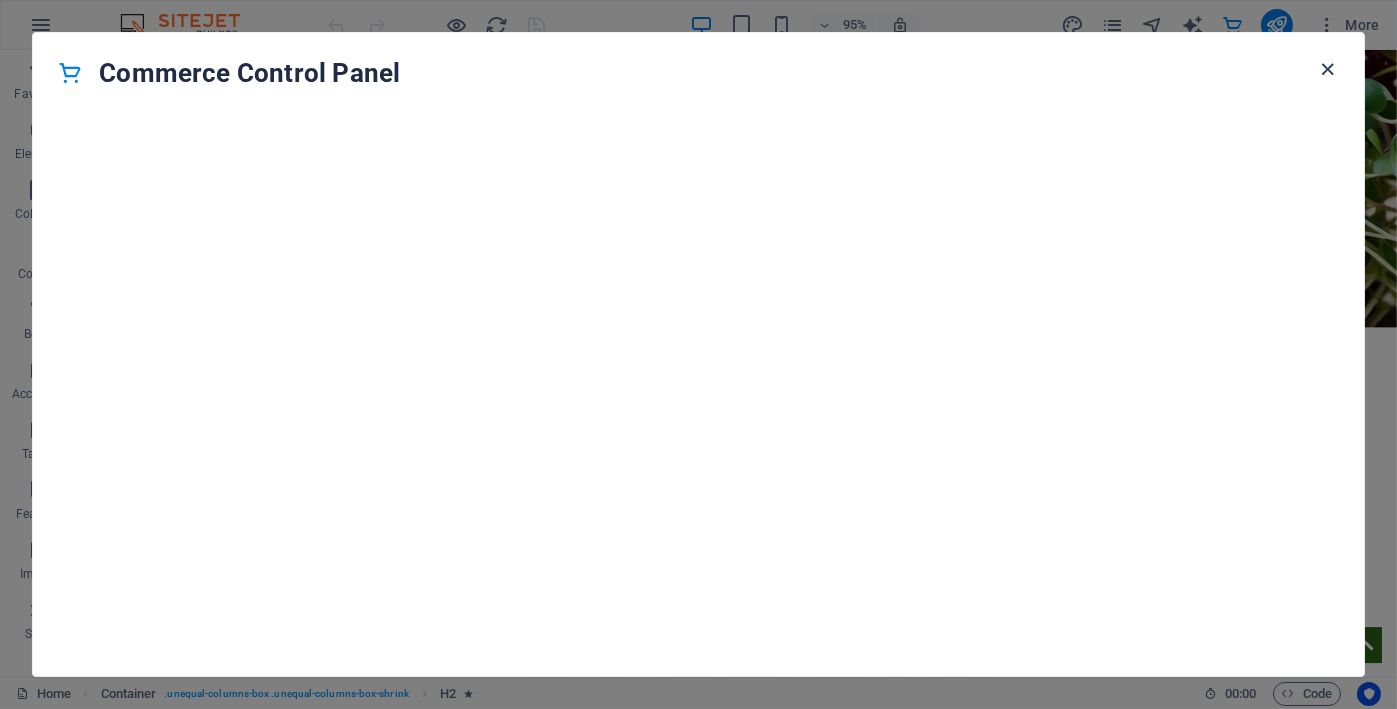 click at bounding box center [1328, 69] 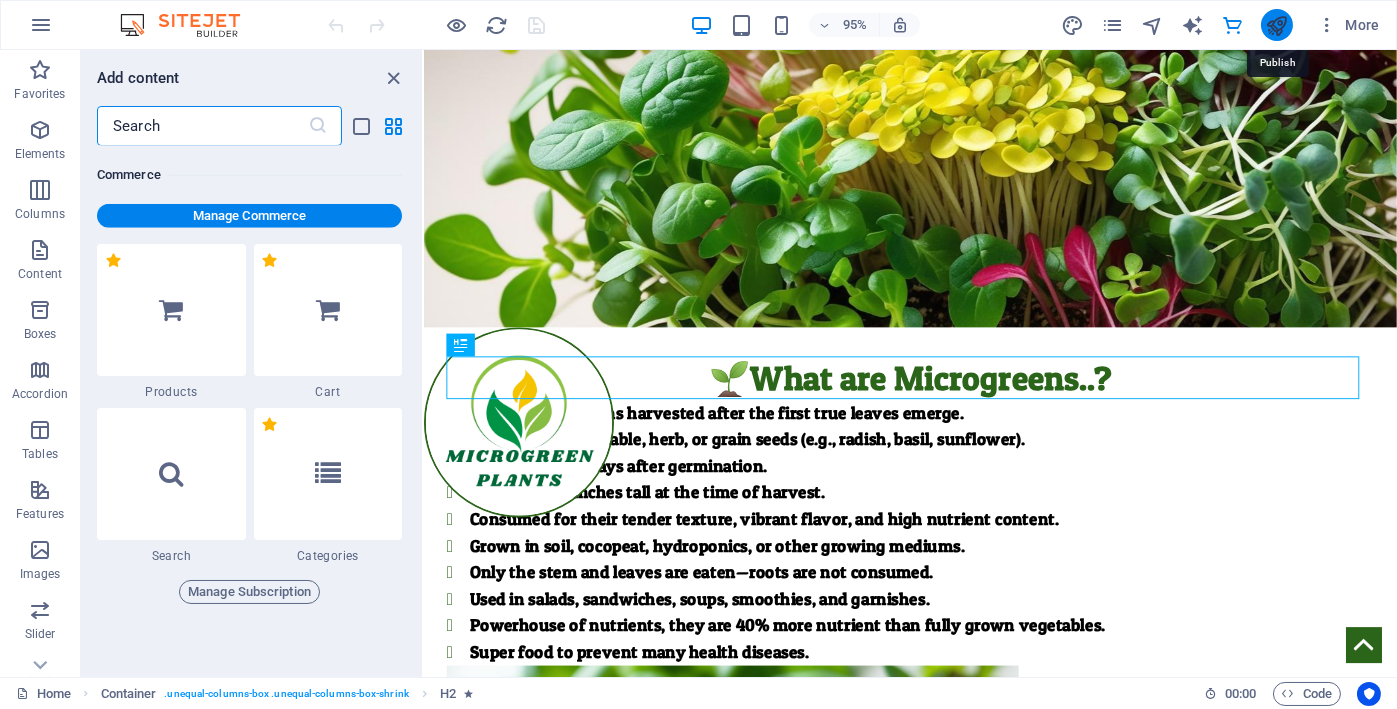 click at bounding box center [1276, 25] 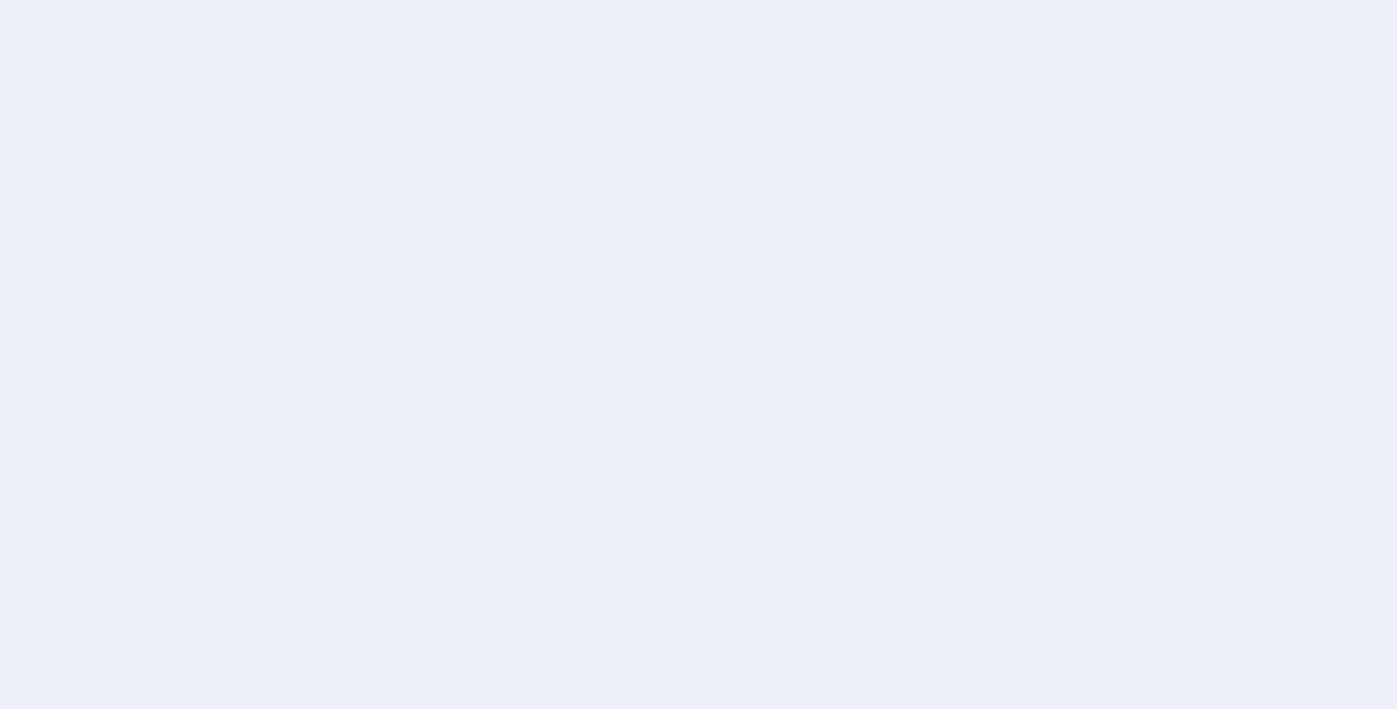 scroll, scrollTop: 0, scrollLeft: 0, axis: both 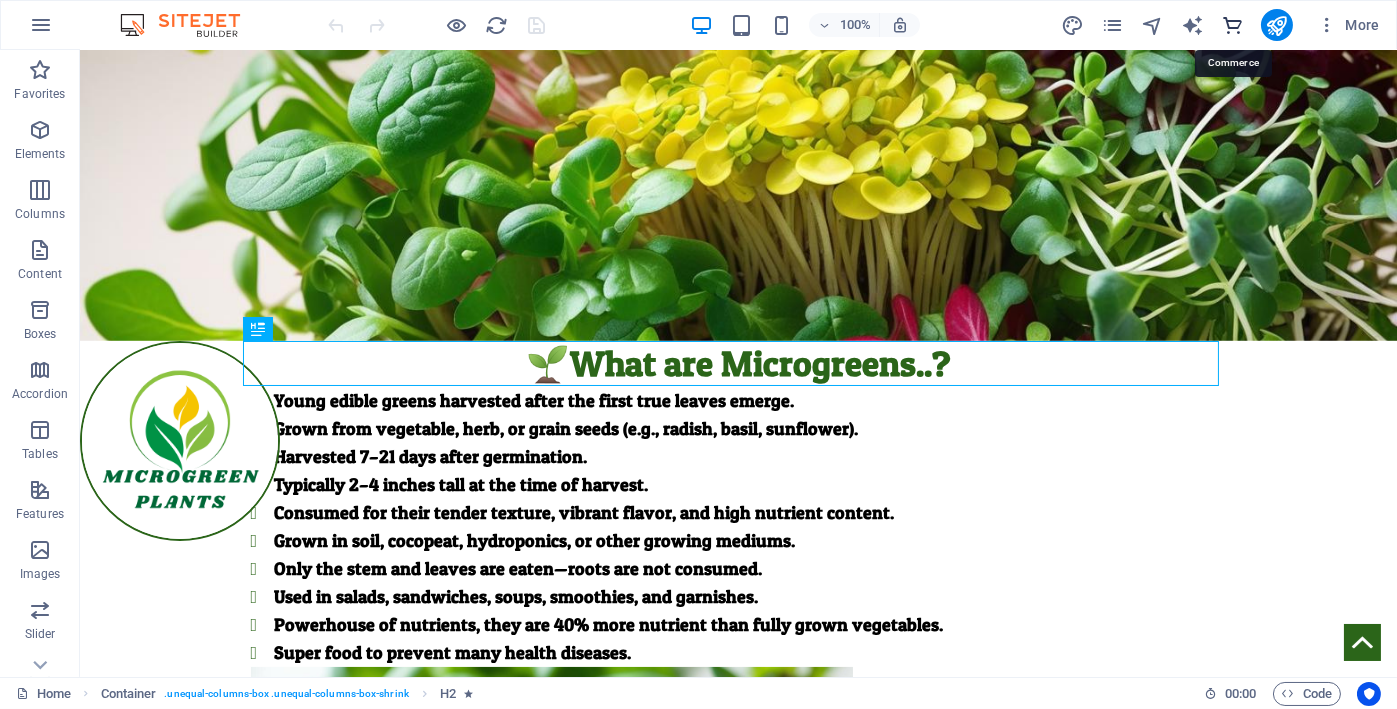 click at bounding box center (1232, 25) 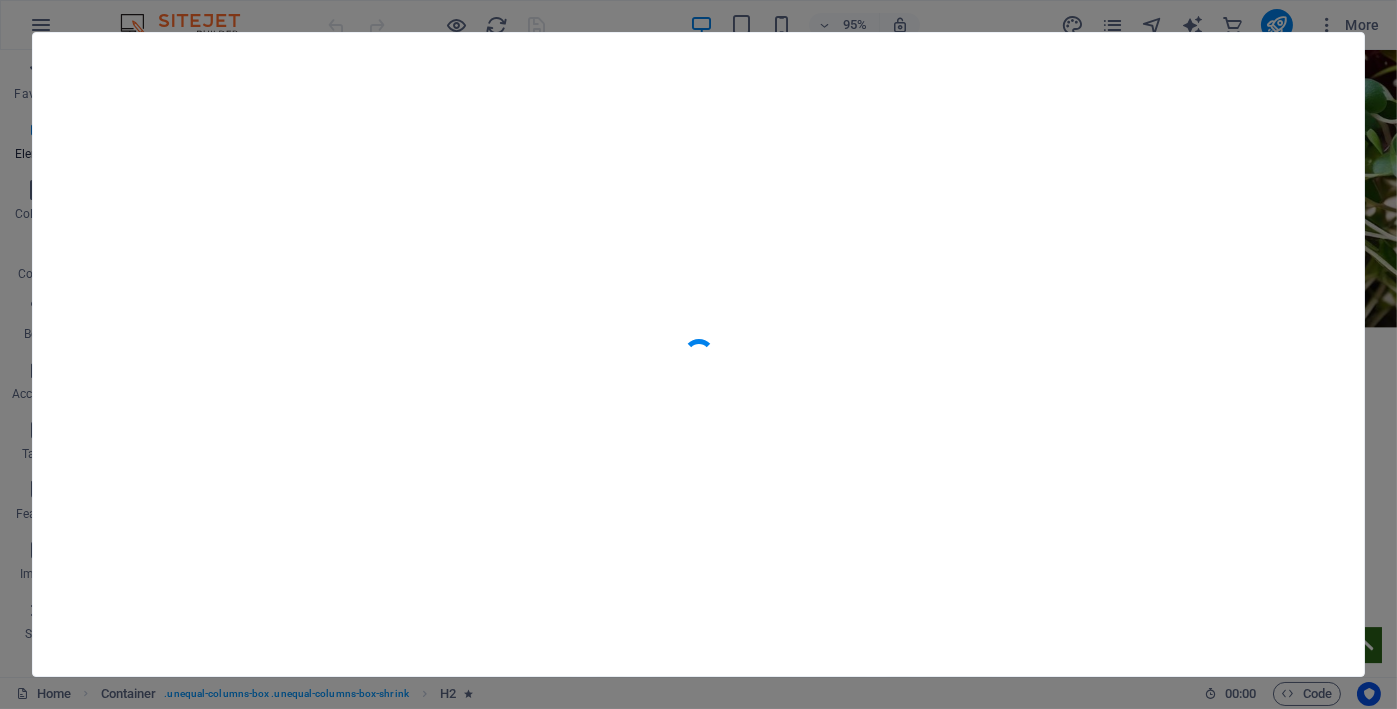 scroll, scrollTop: 19434, scrollLeft: 0, axis: vertical 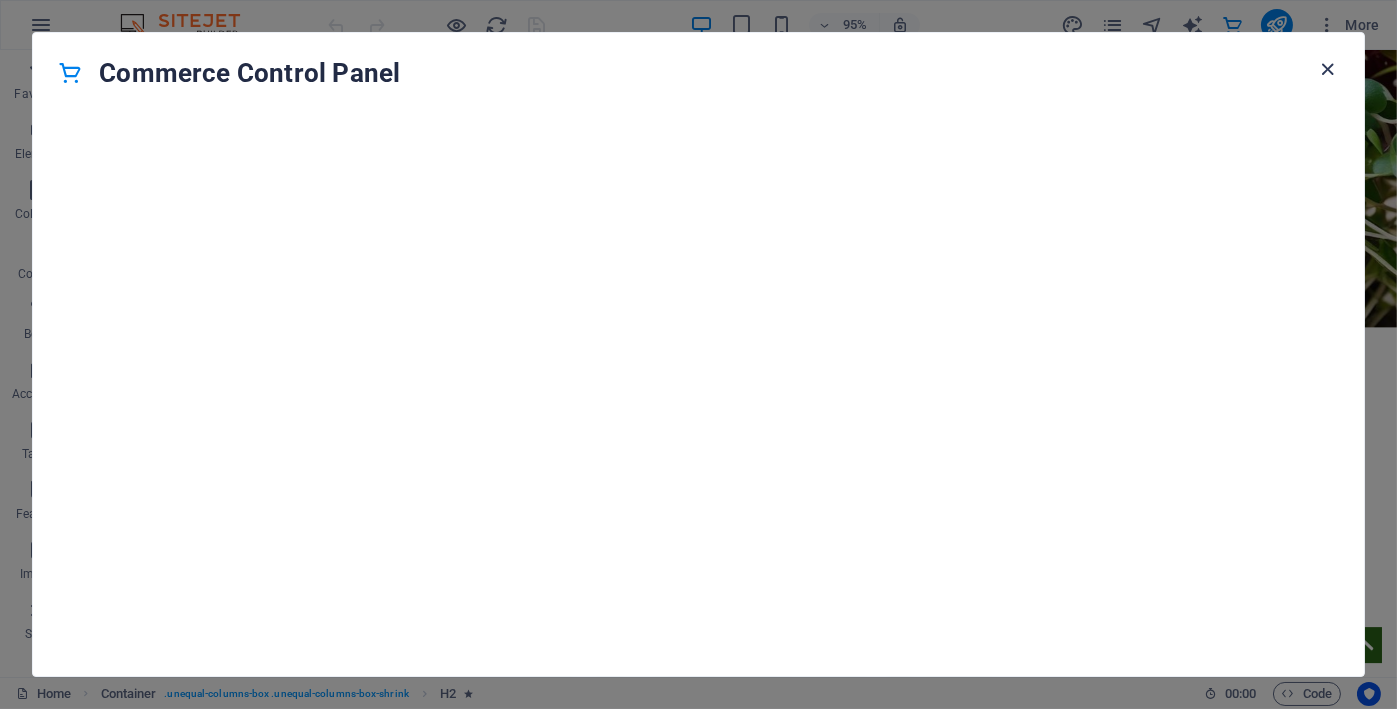 click at bounding box center (1328, 69) 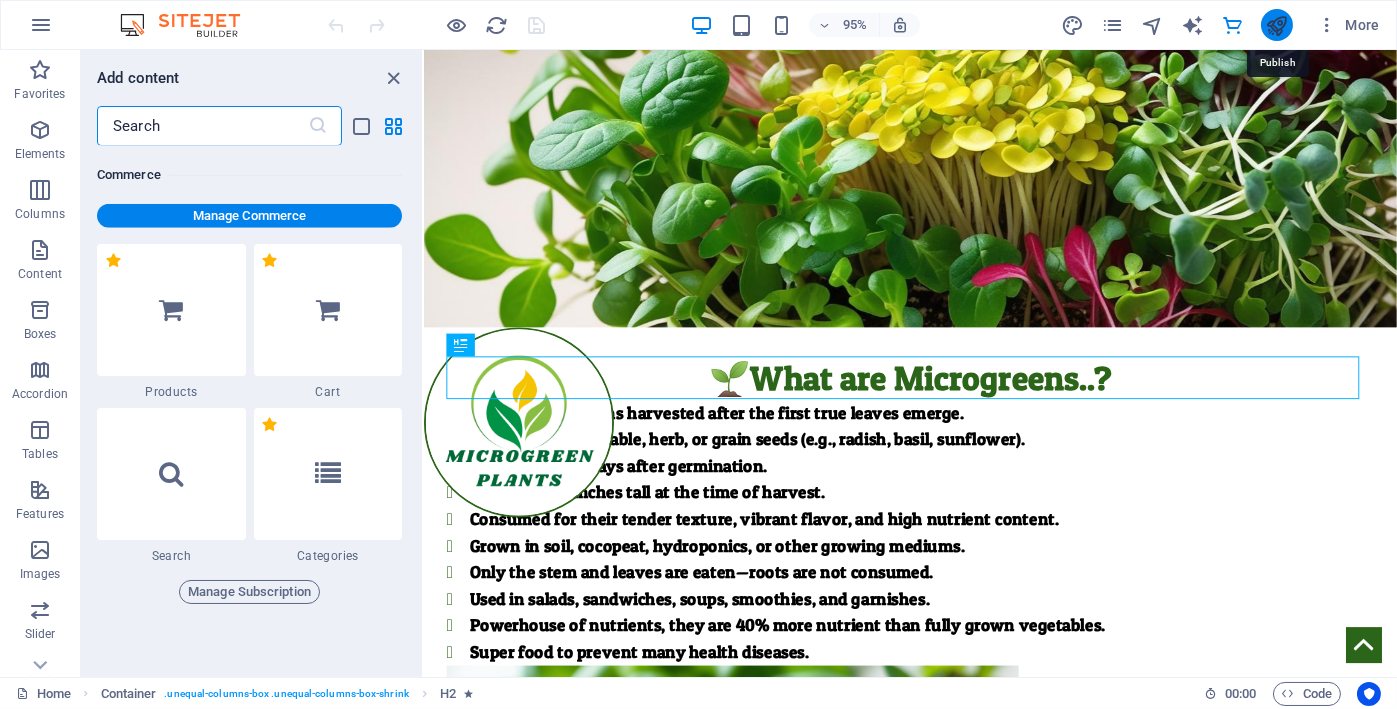 click at bounding box center [1276, 25] 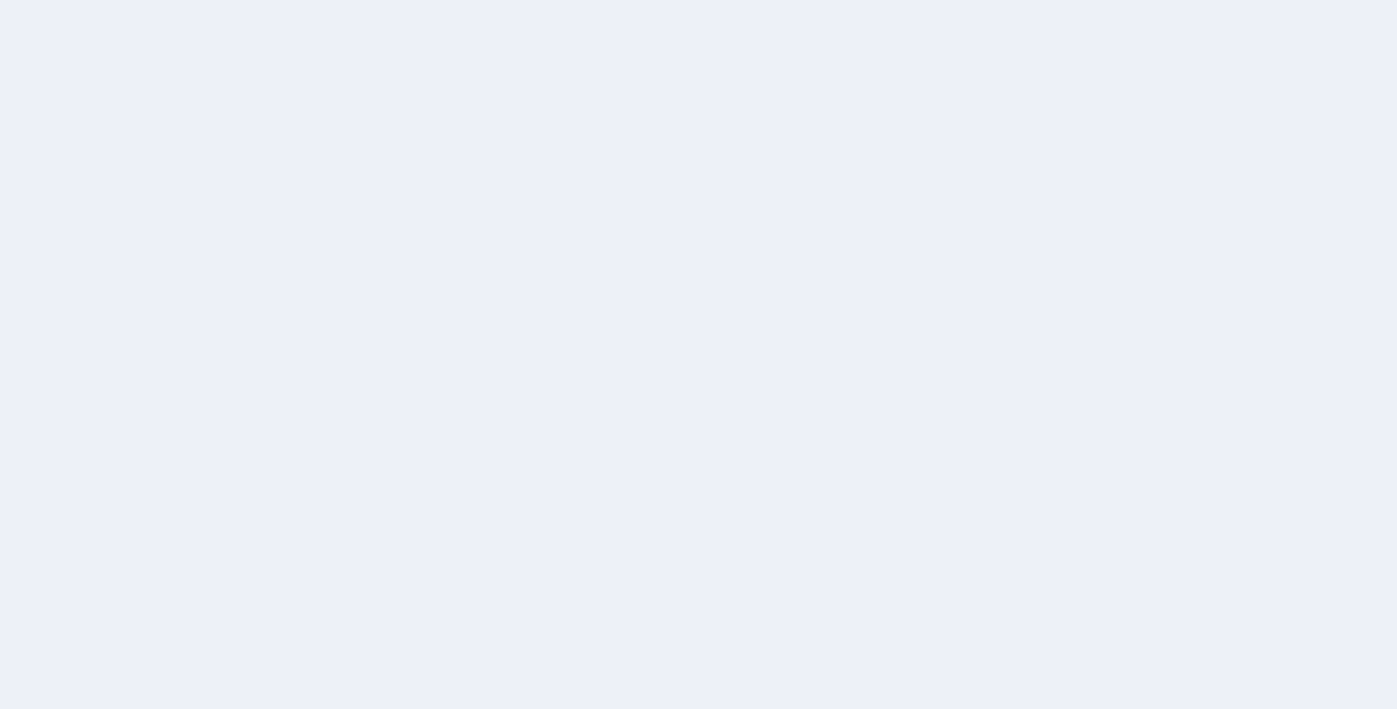 scroll, scrollTop: 0, scrollLeft: 0, axis: both 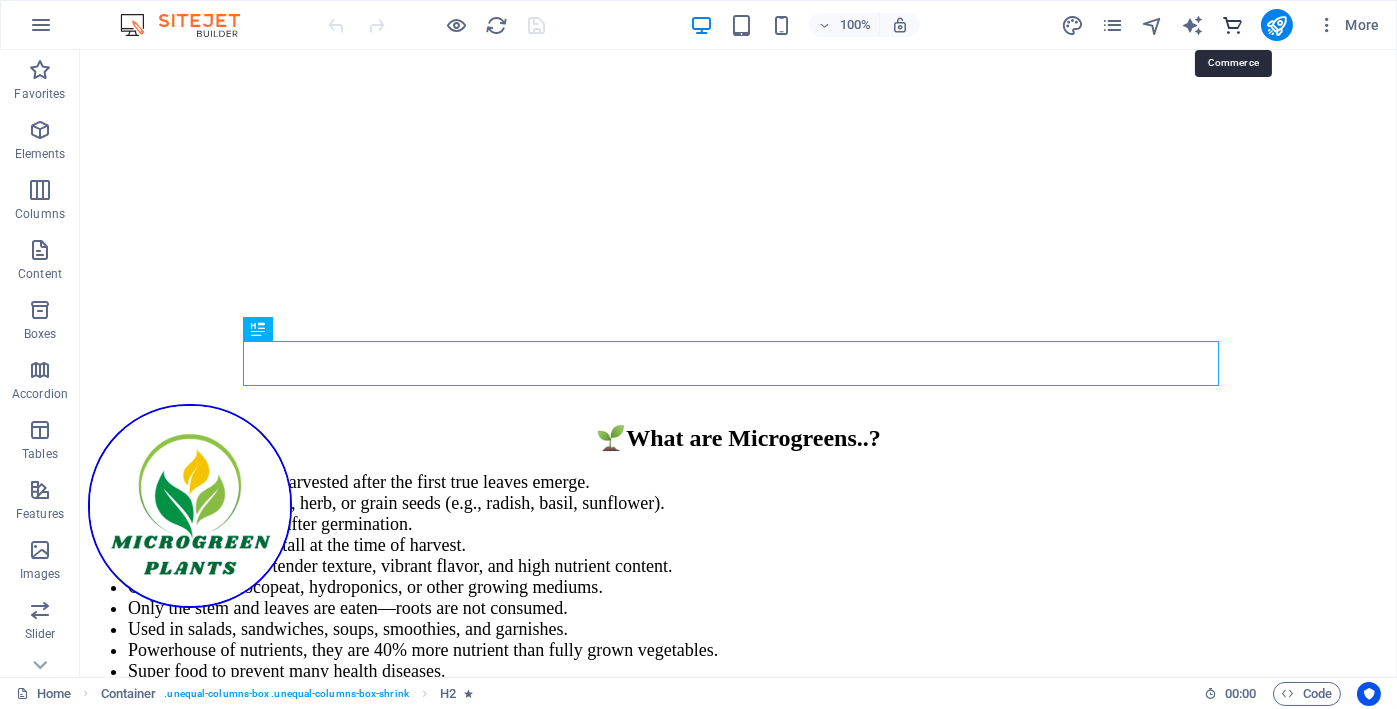click at bounding box center (1232, 25) 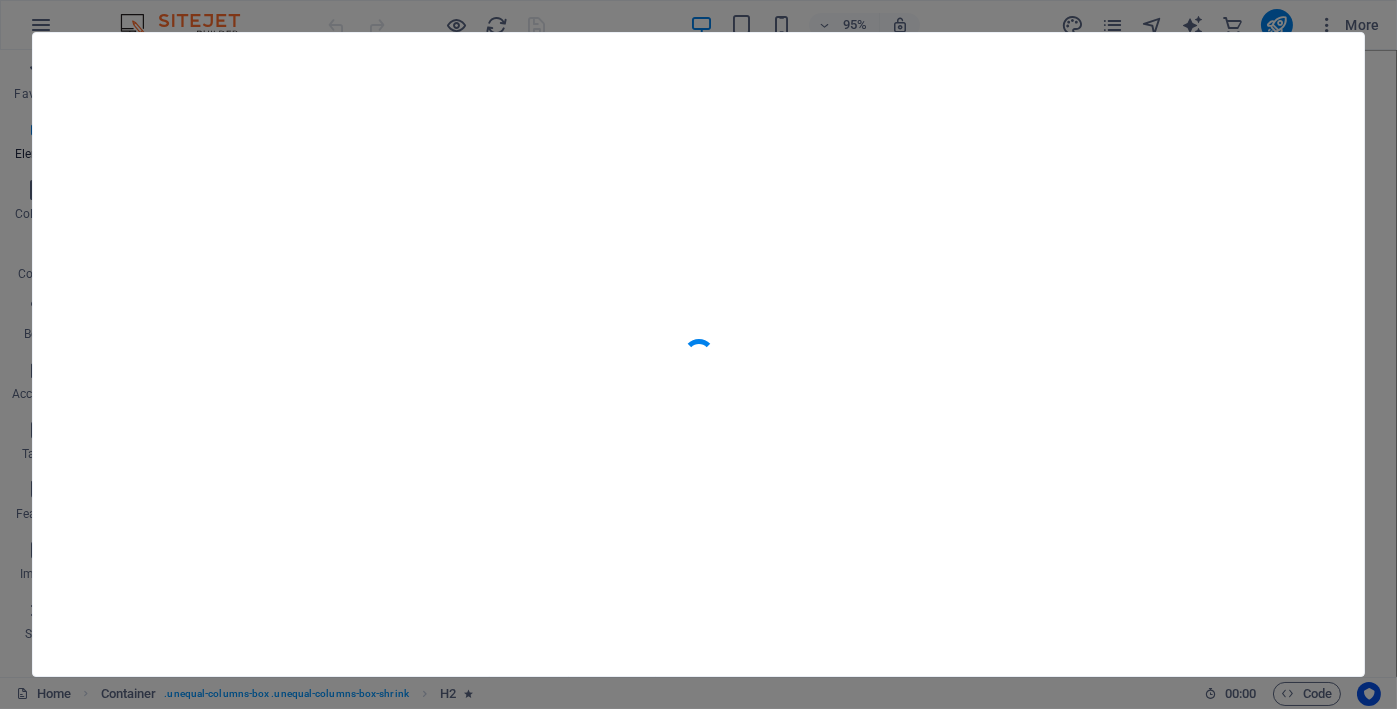 scroll, scrollTop: 19434, scrollLeft: 0, axis: vertical 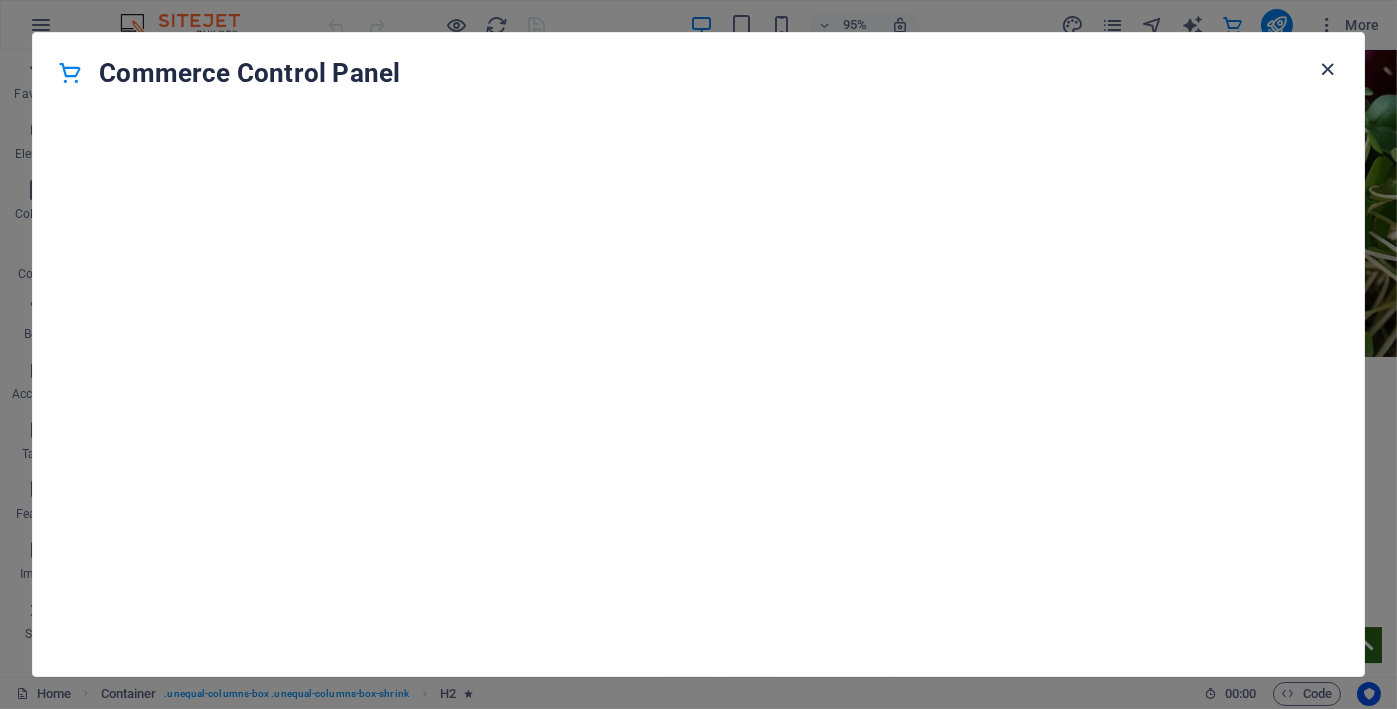 click at bounding box center (1328, 69) 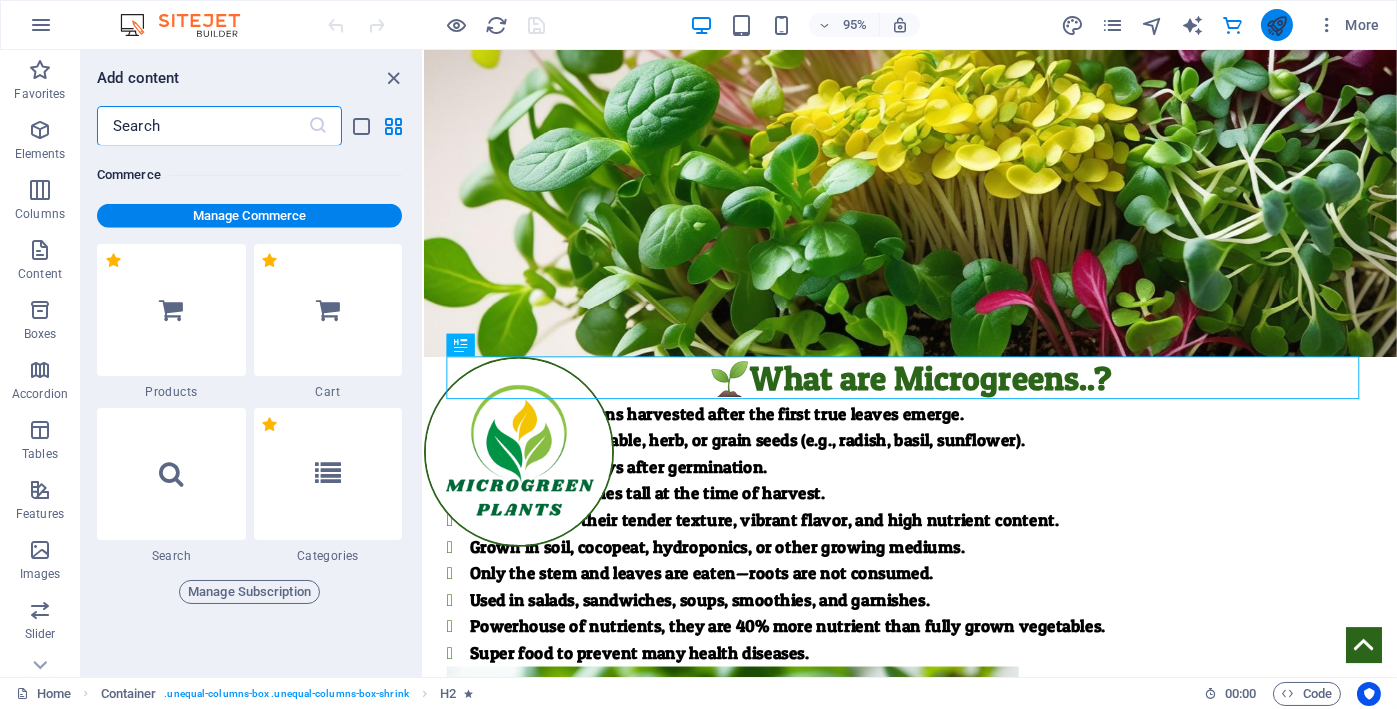 click at bounding box center [1276, 25] 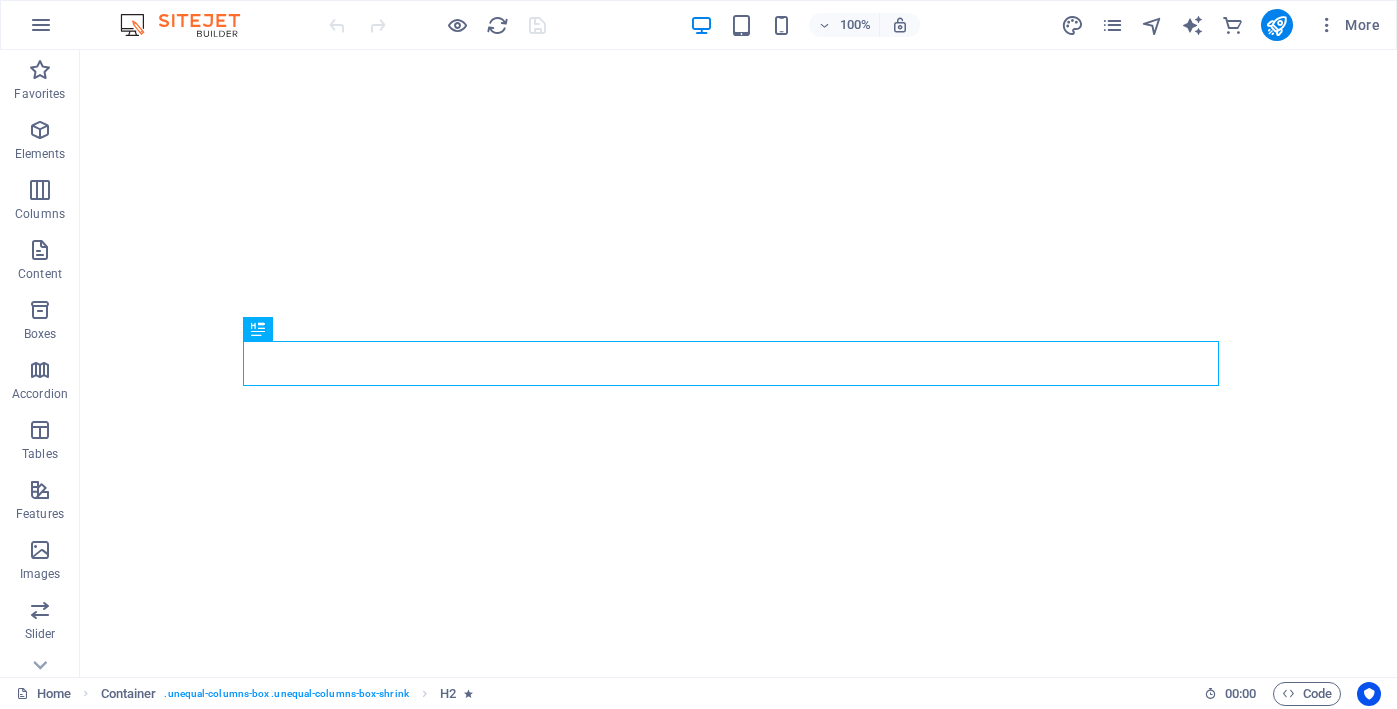 scroll, scrollTop: 0, scrollLeft: 0, axis: both 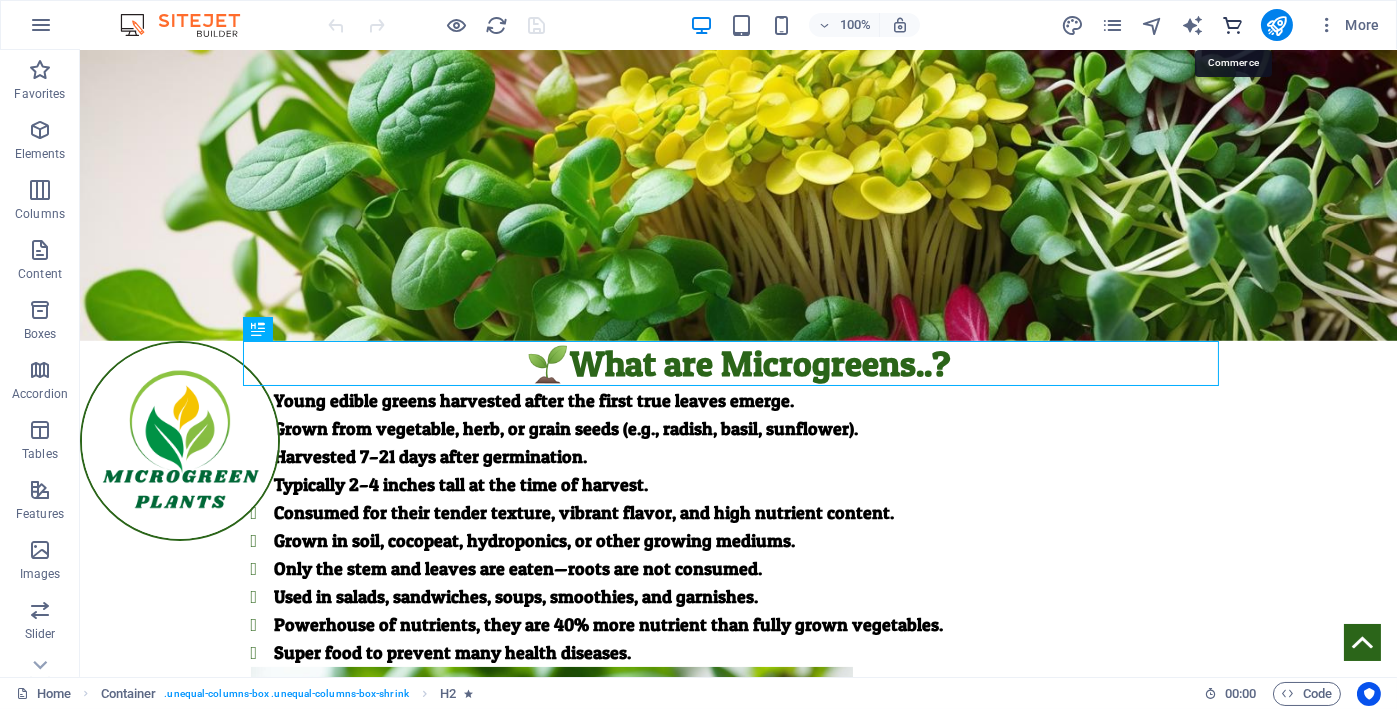 click at bounding box center [1232, 25] 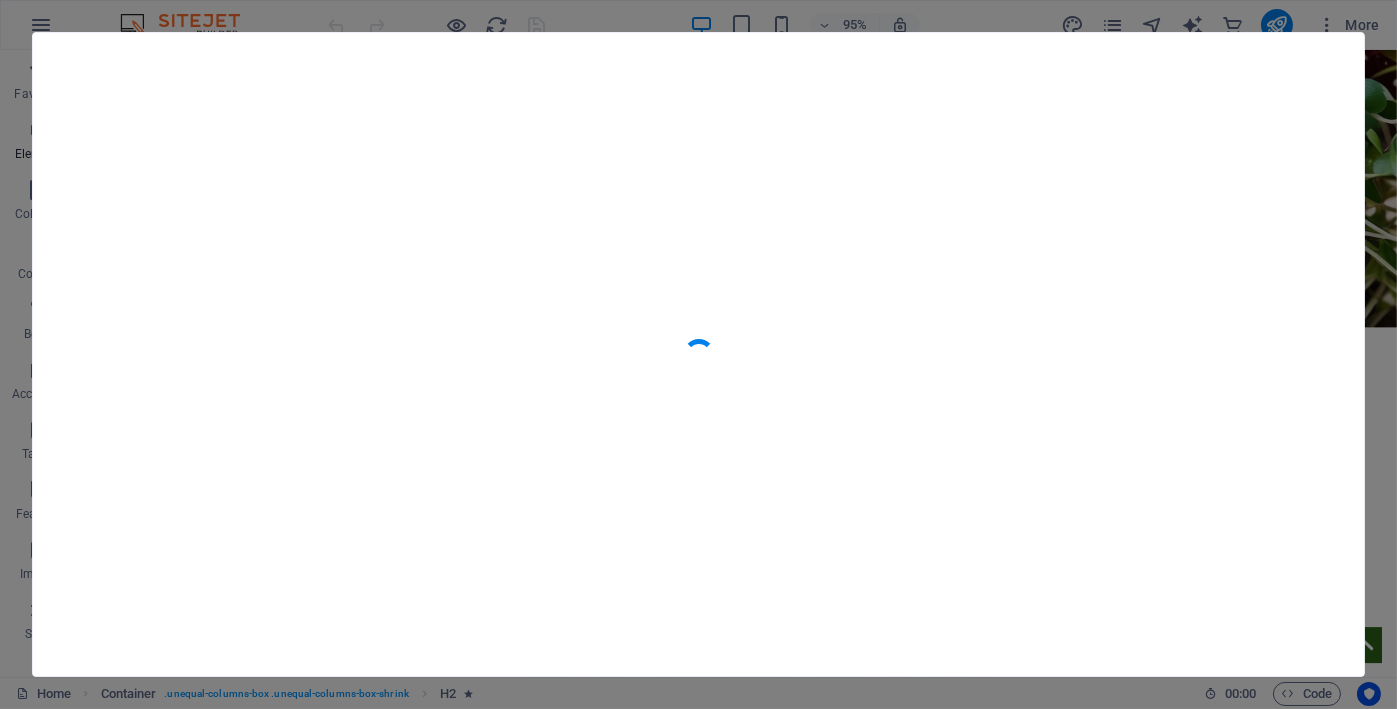 scroll, scrollTop: 19434, scrollLeft: 0, axis: vertical 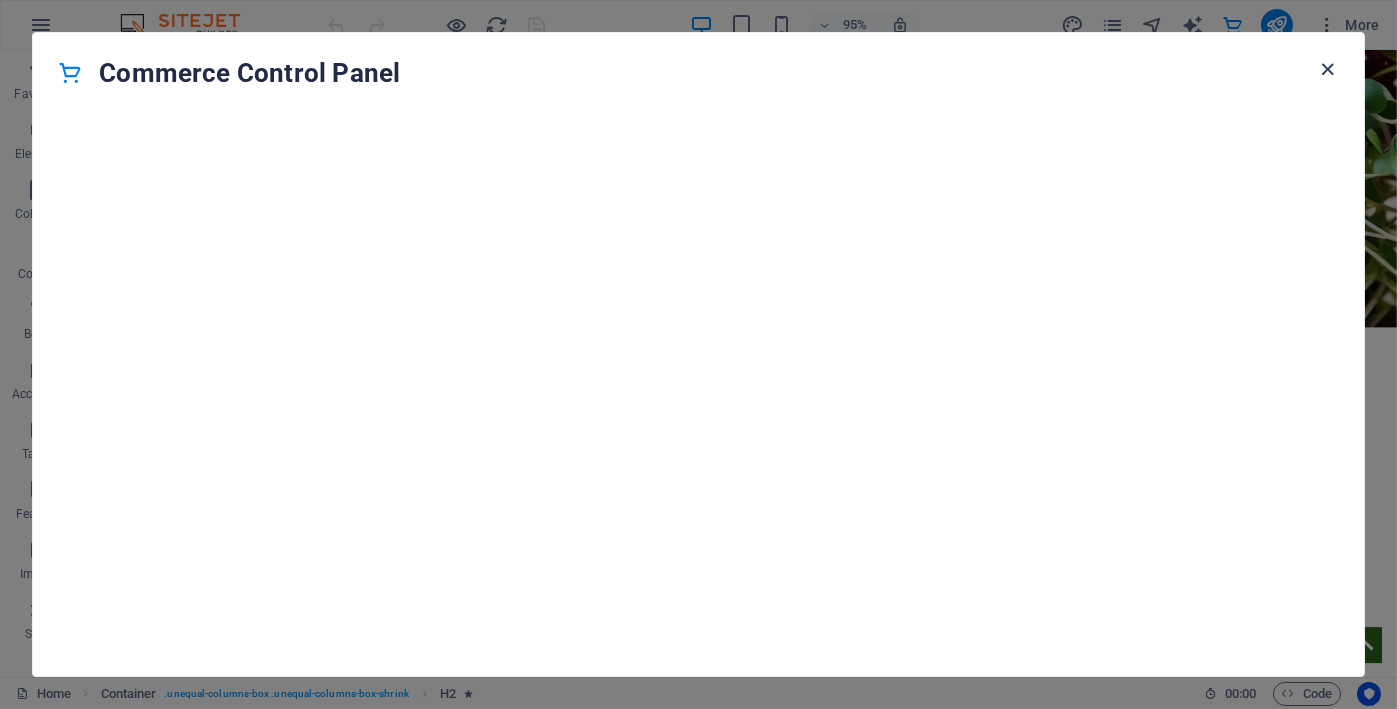 click at bounding box center (1328, 69) 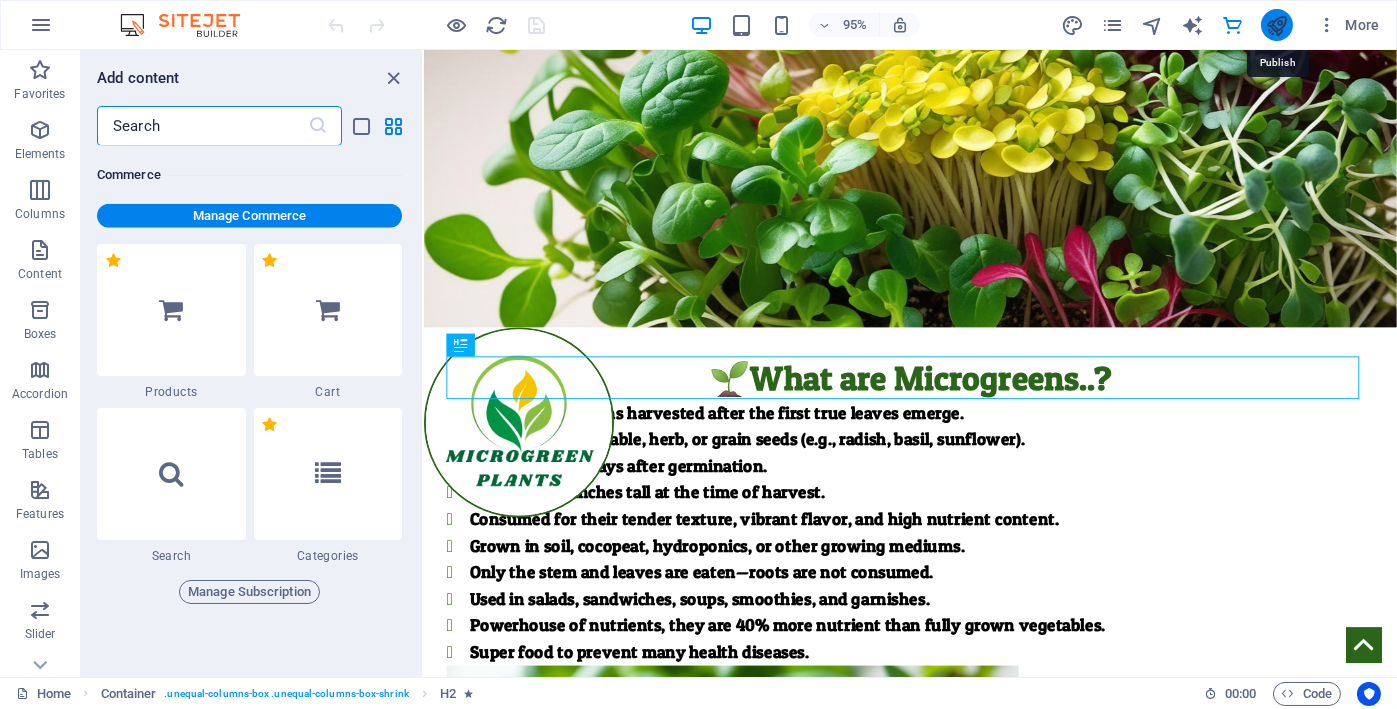 click at bounding box center [1276, 25] 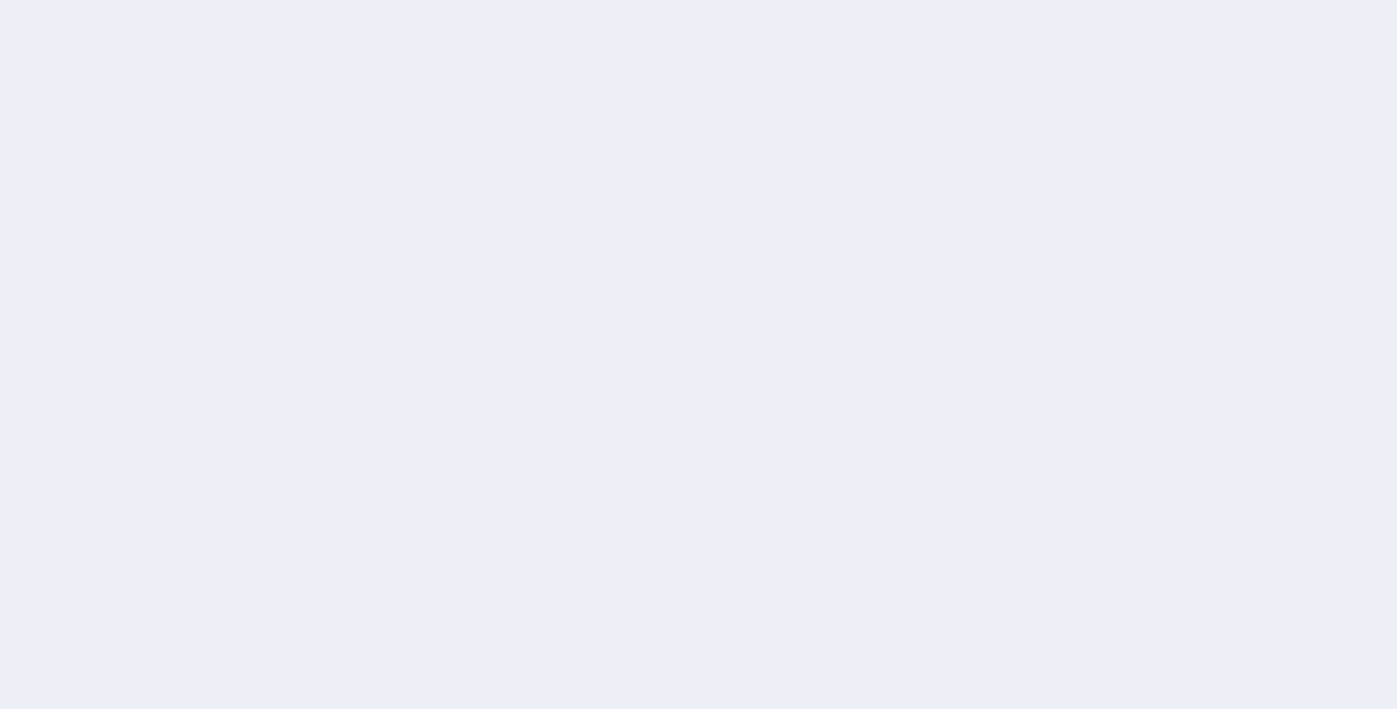 scroll, scrollTop: 0, scrollLeft: 0, axis: both 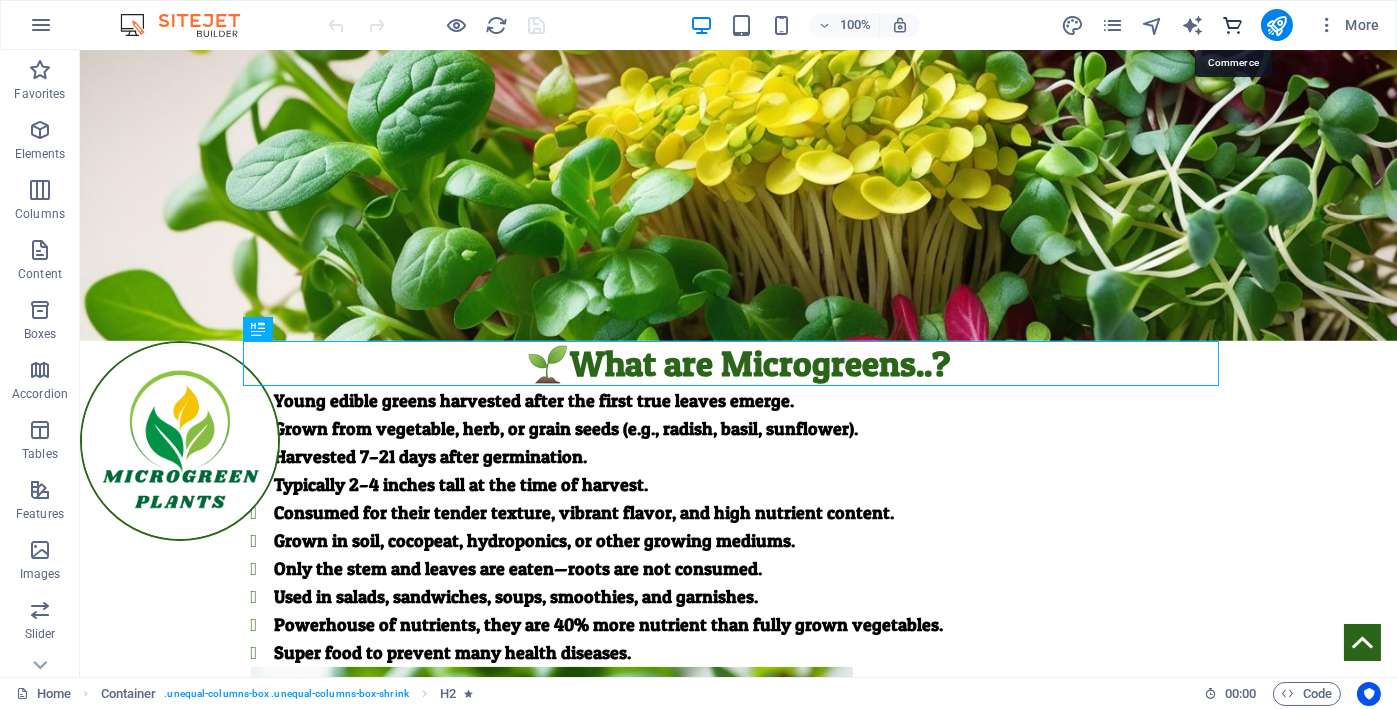 click at bounding box center (1232, 25) 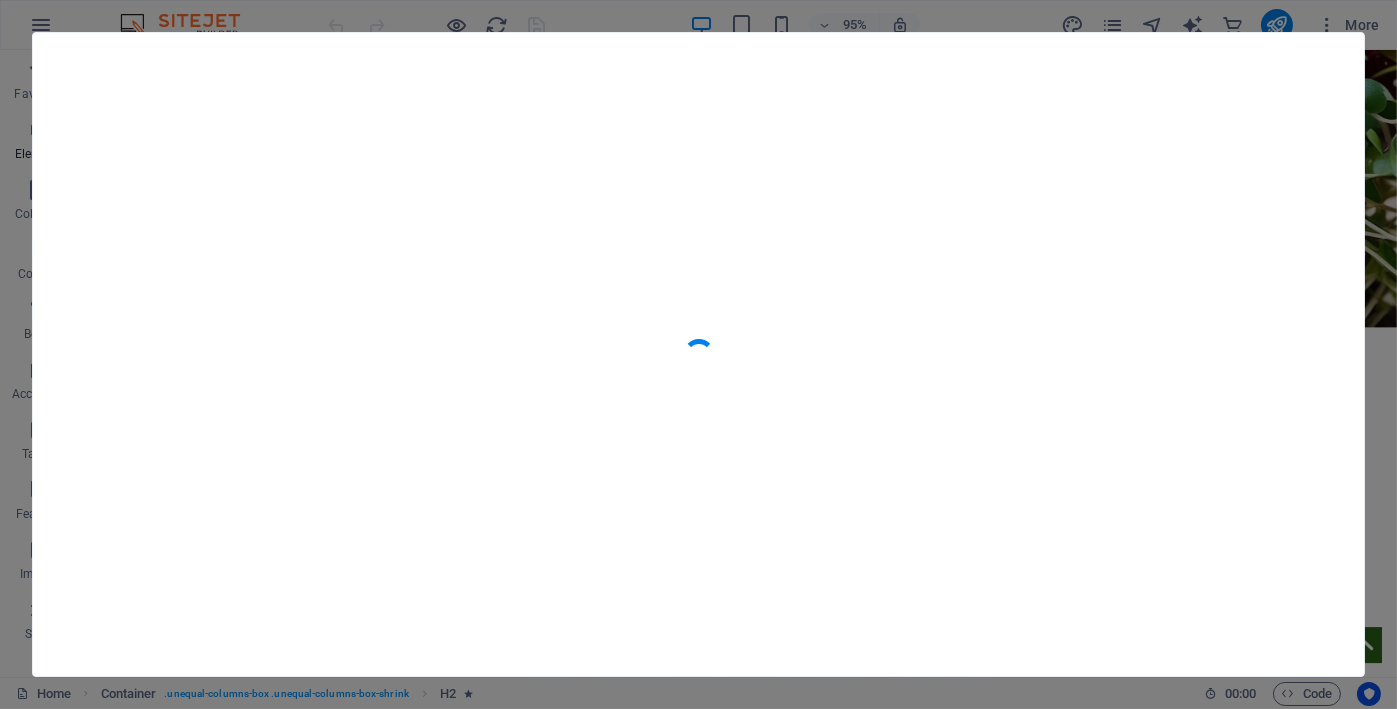 scroll, scrollTop: 19434, scrollLeft: 0, axis: vertical 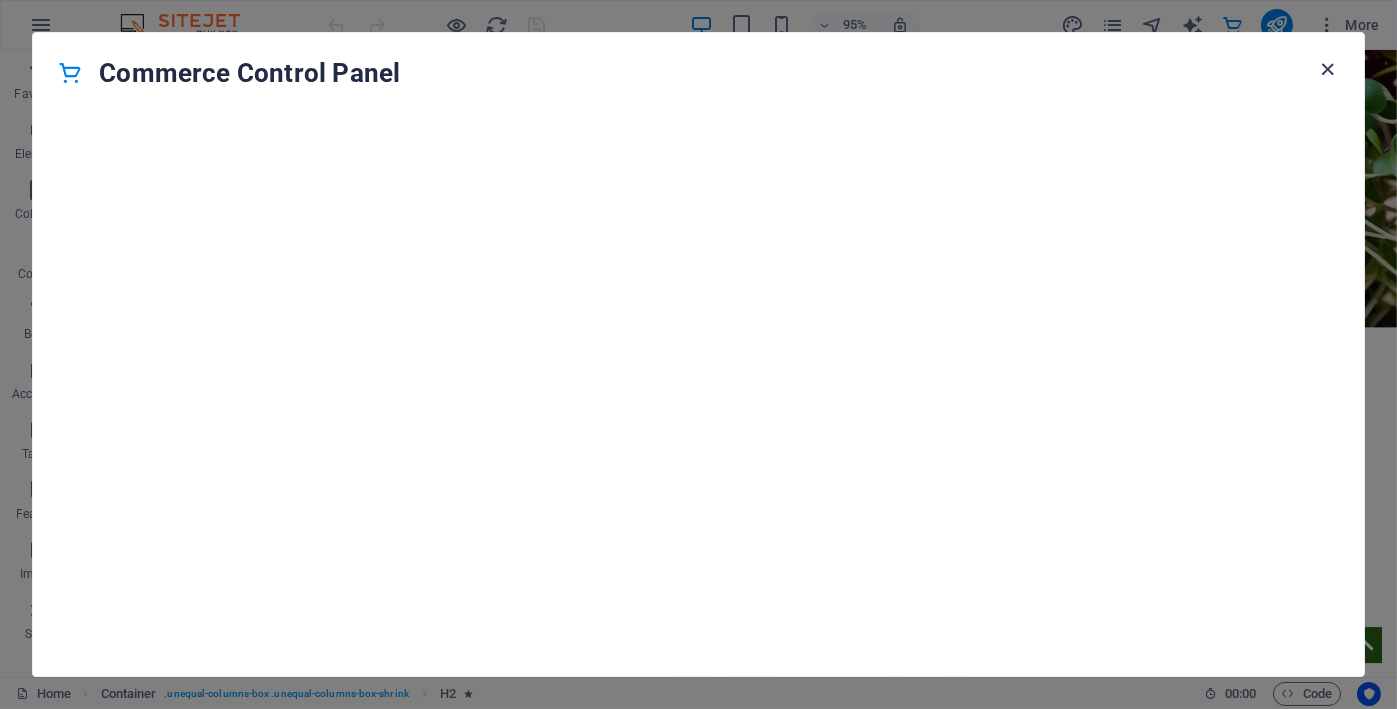 click at bounding box center (1328, 69) 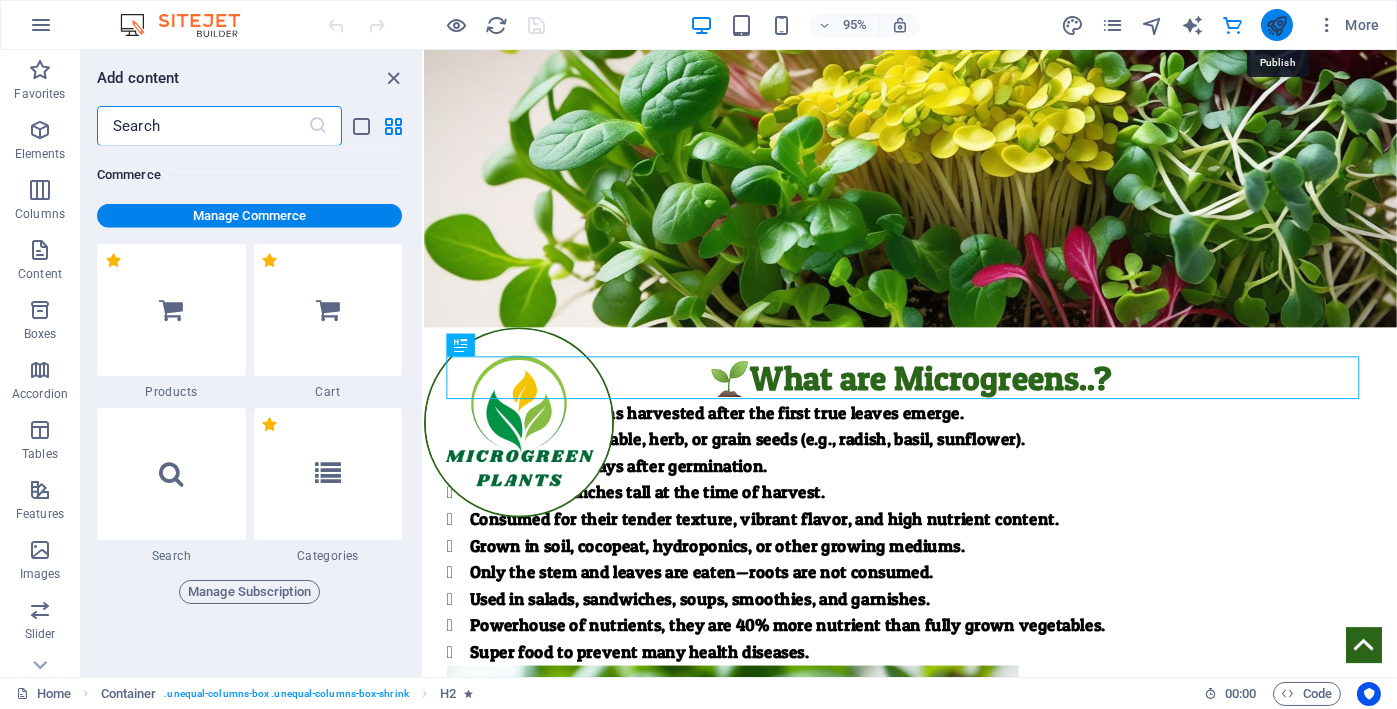 click at bounding box center (1276, 25) 